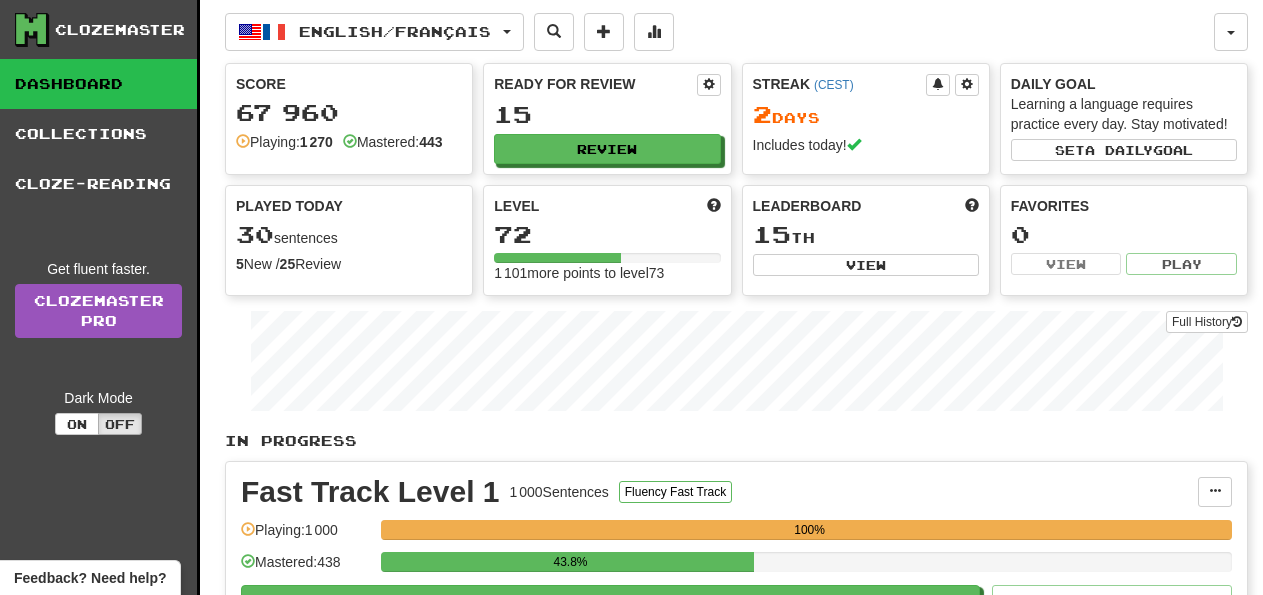 scroll, scrollTop: 512, scrollLeft: 0, axis: vertical 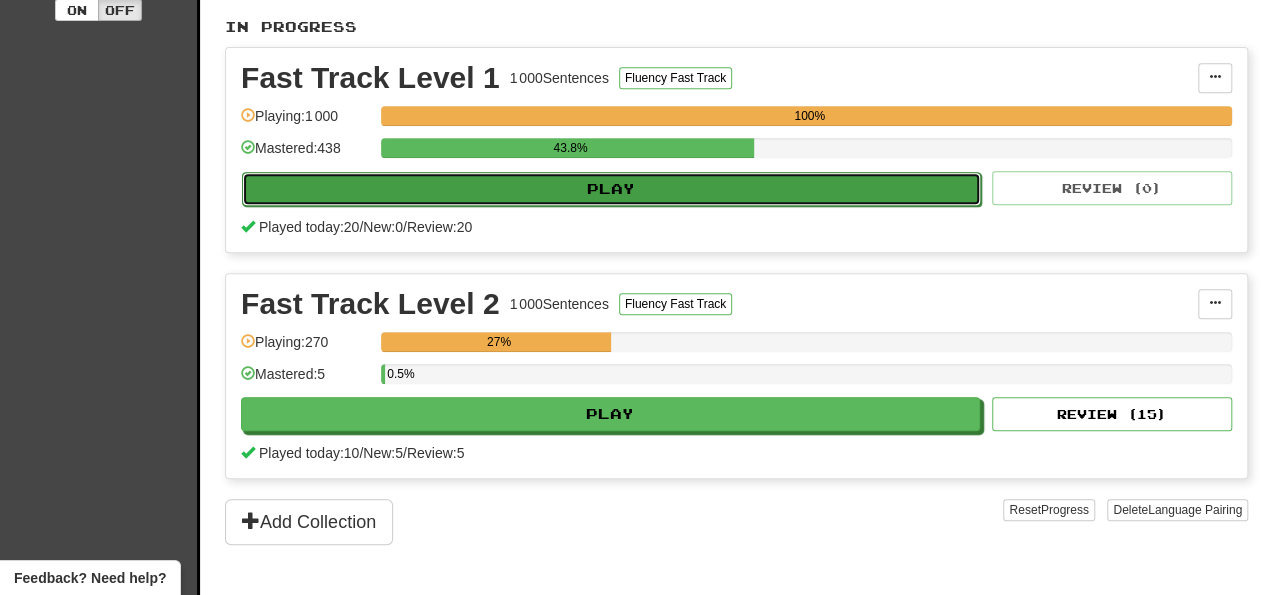 click on "Play" at bounding box center (611, 189) 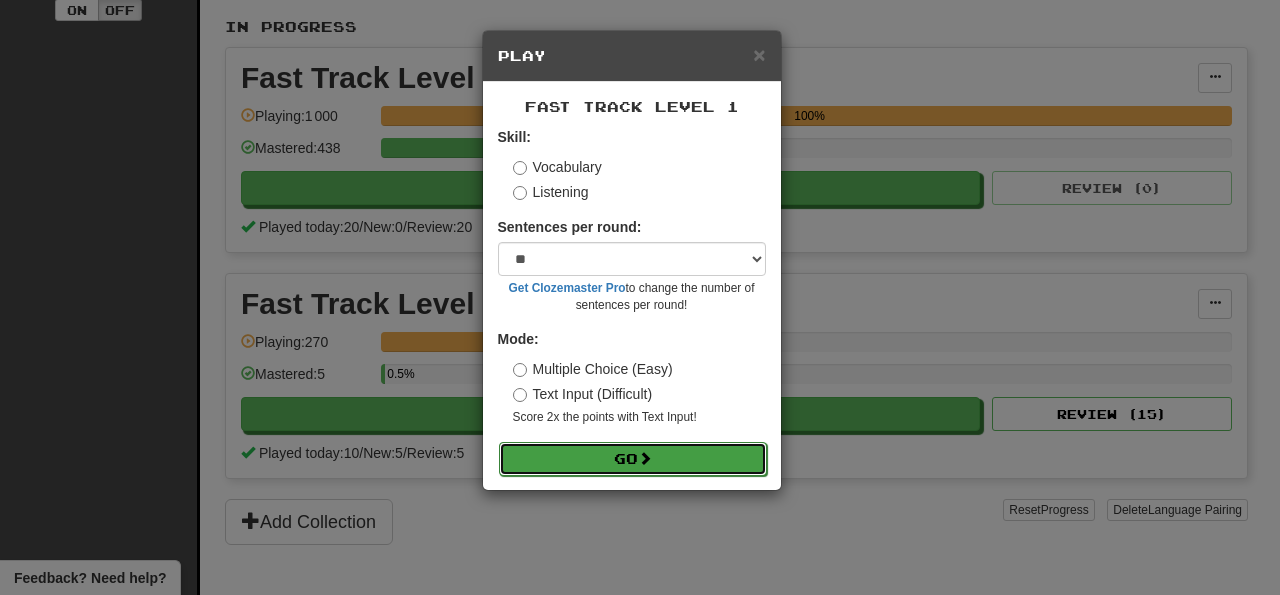 click on "Go" at bounding box center (633, 459) 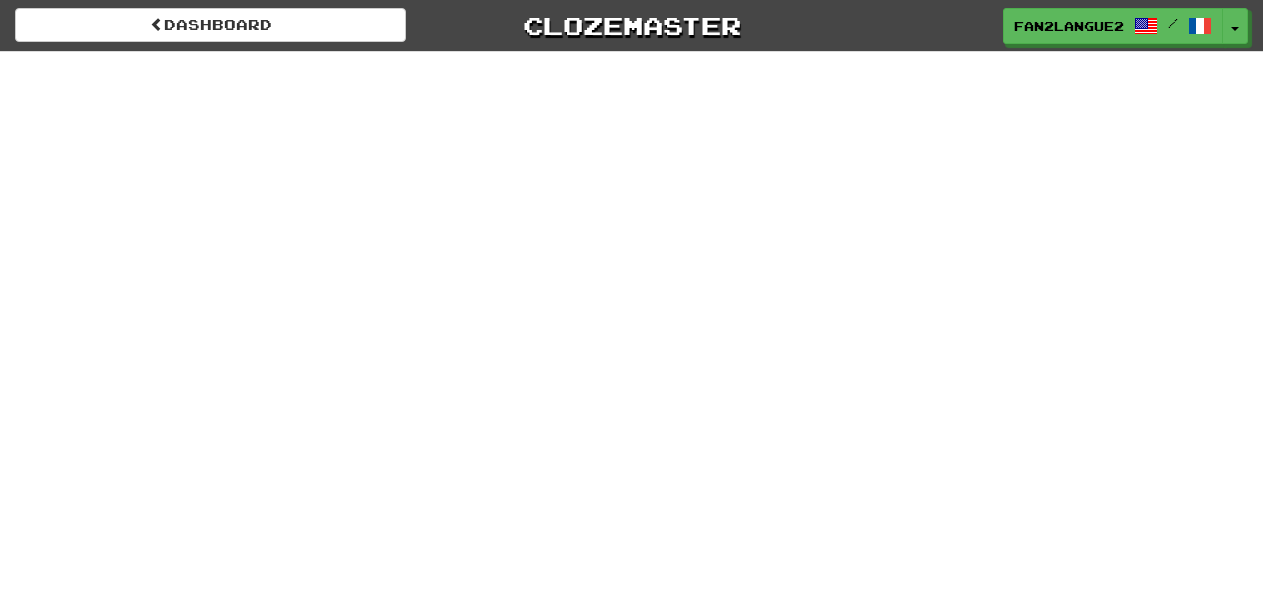 scroll, scrollTop: 0, scrollLeft: 0, axis: both 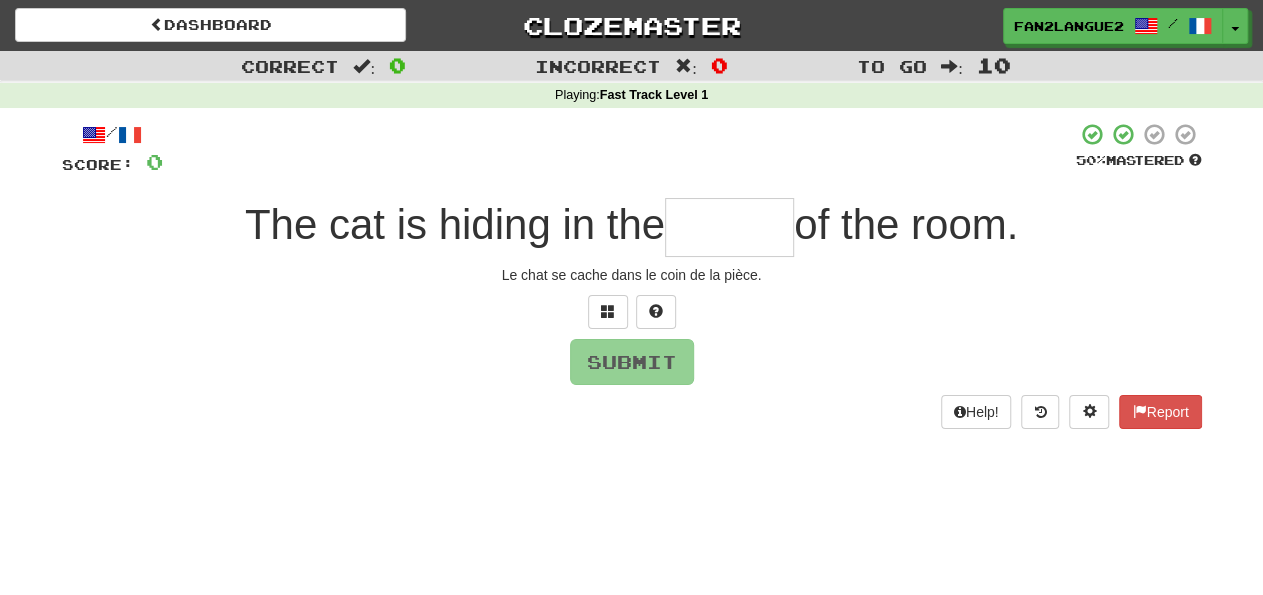 click at bounding box center (729, 227) 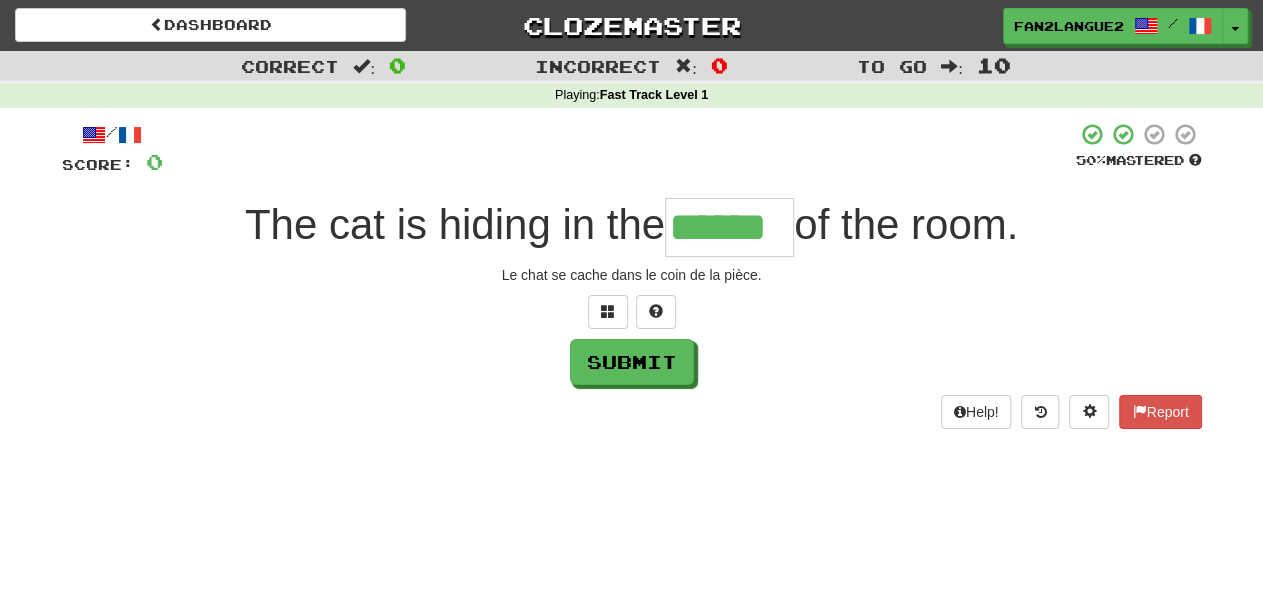 type on "******" 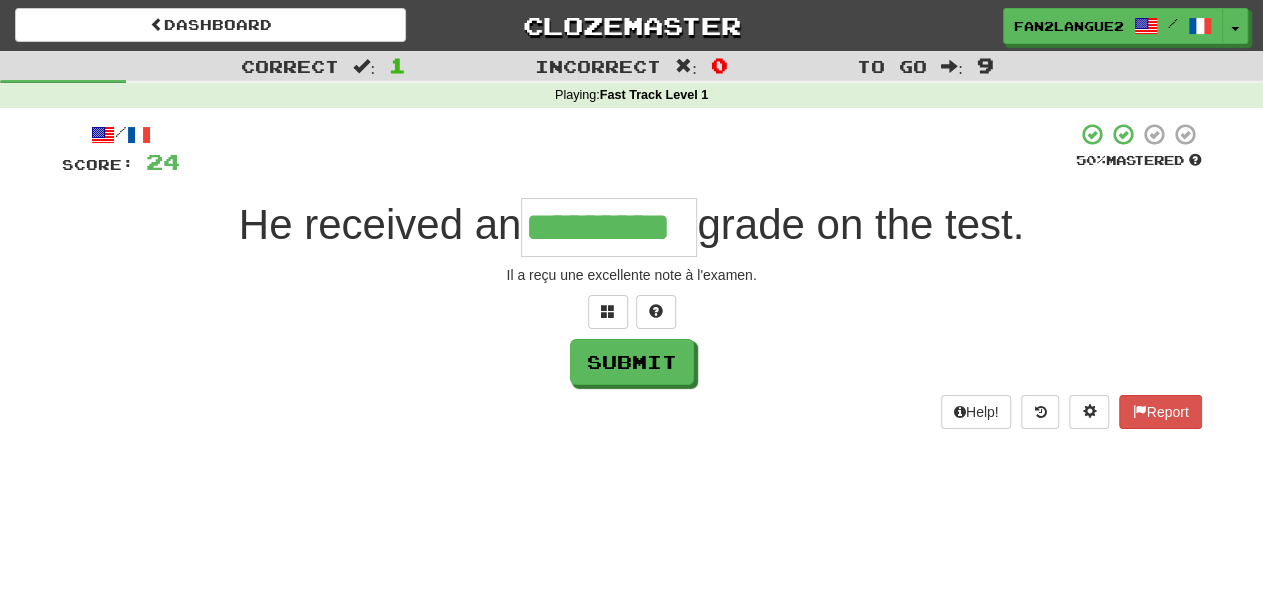 type on "*********" 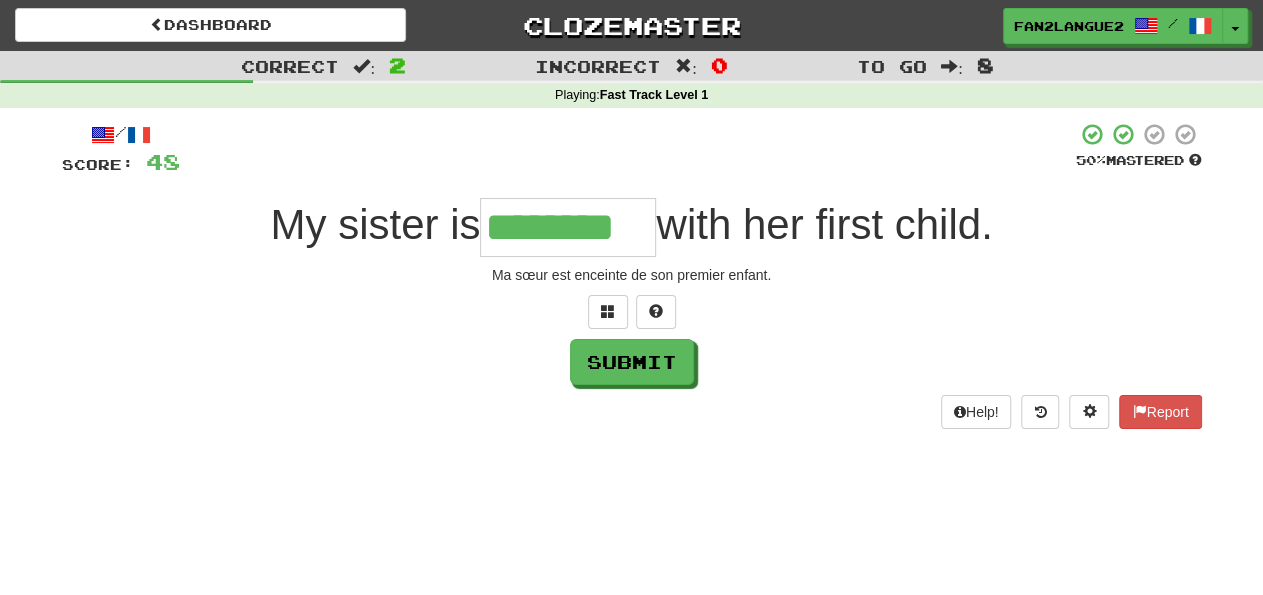 type on "********" 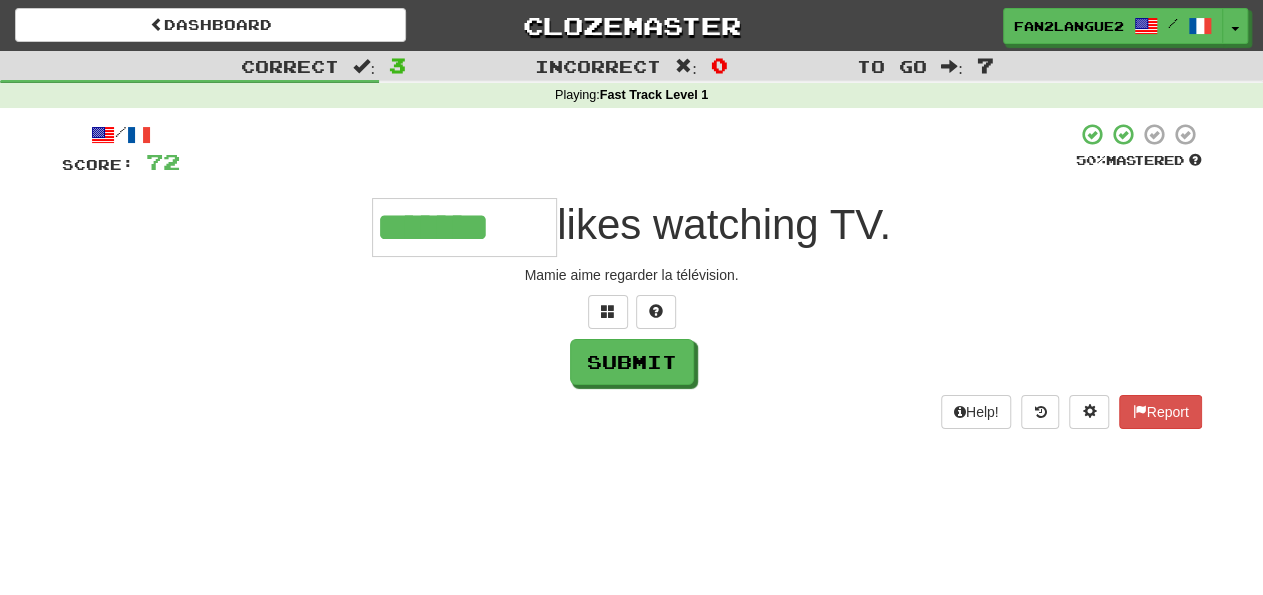 type on "*******" 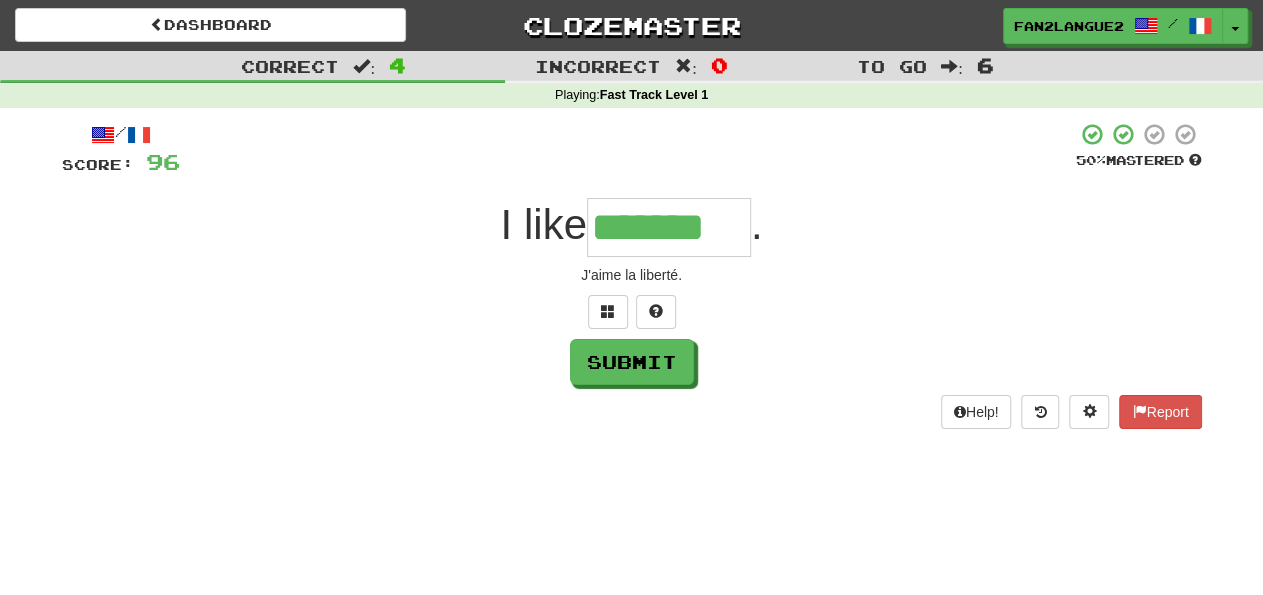 type on "*******" 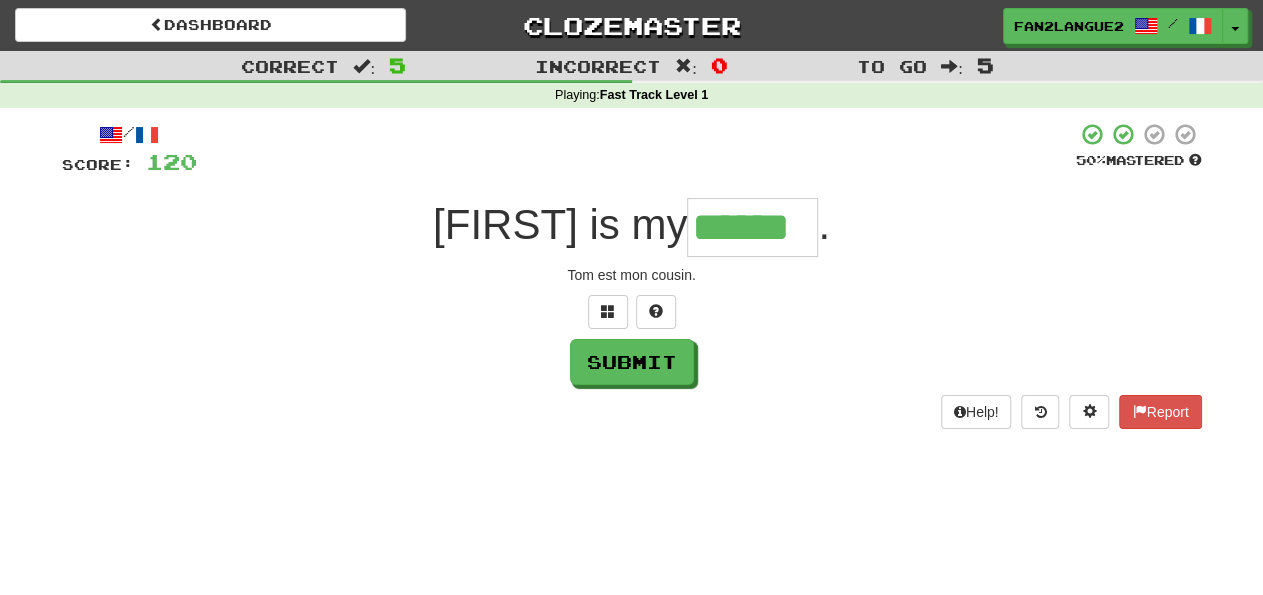 type on "******" 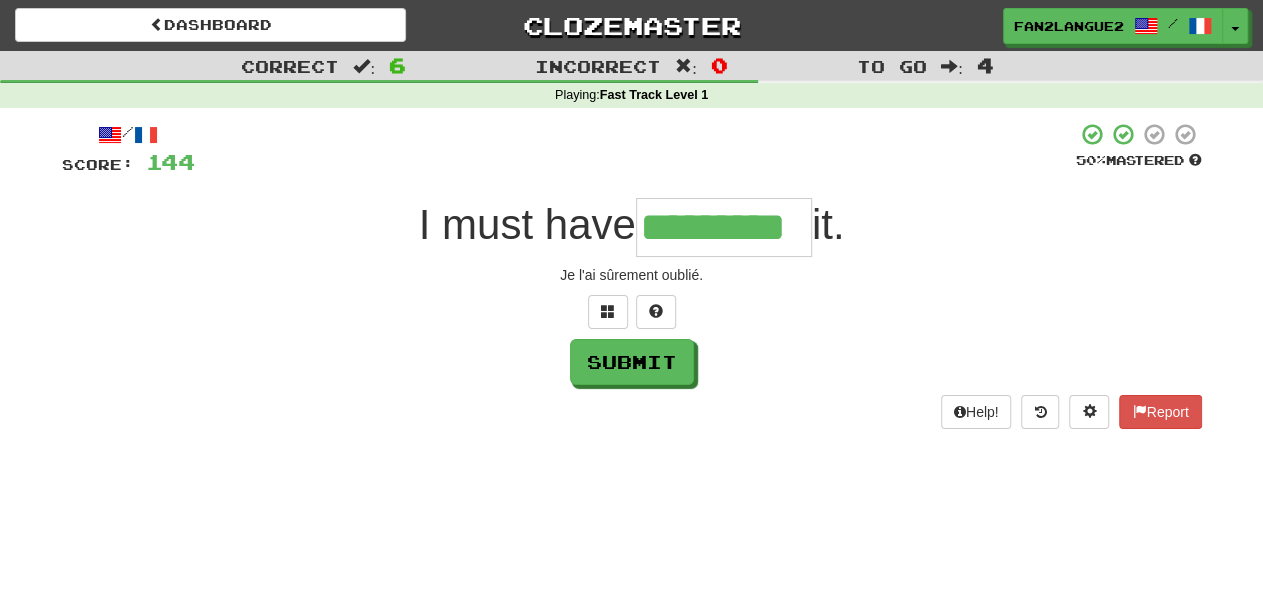 type on "*********" 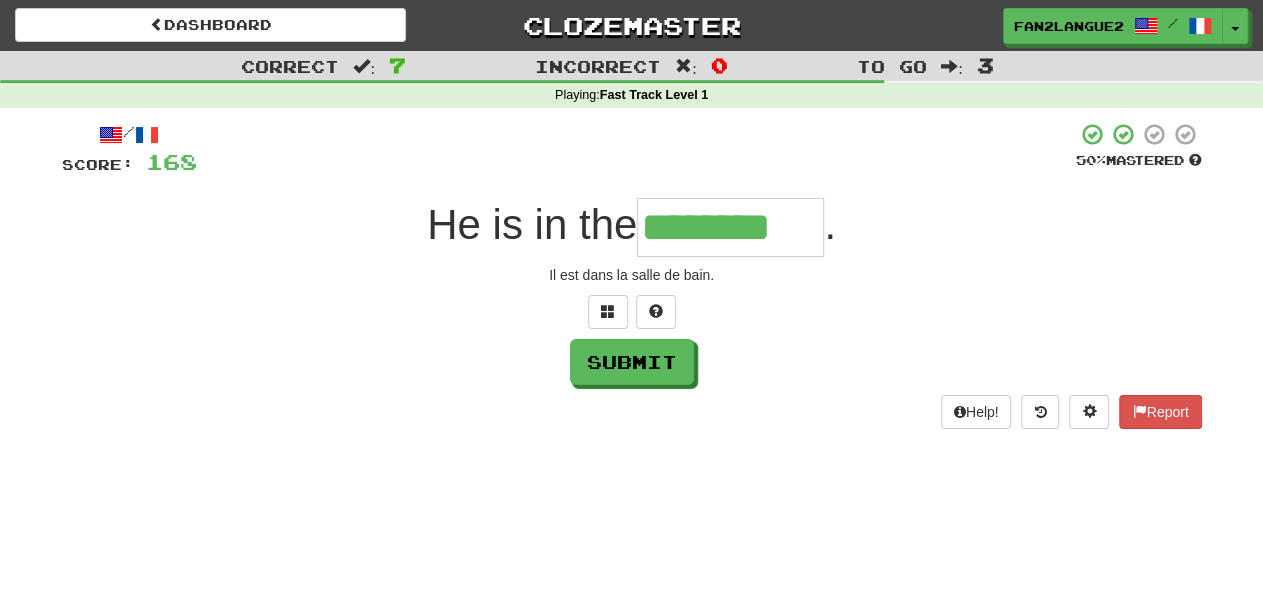type on "********" 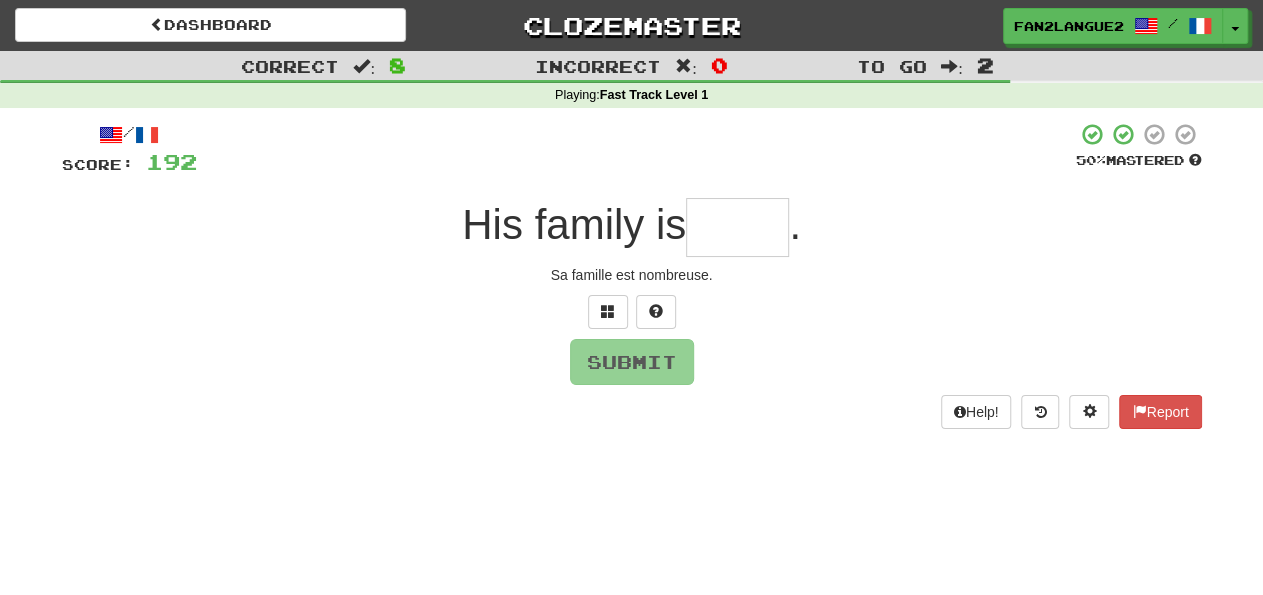 type on "*" 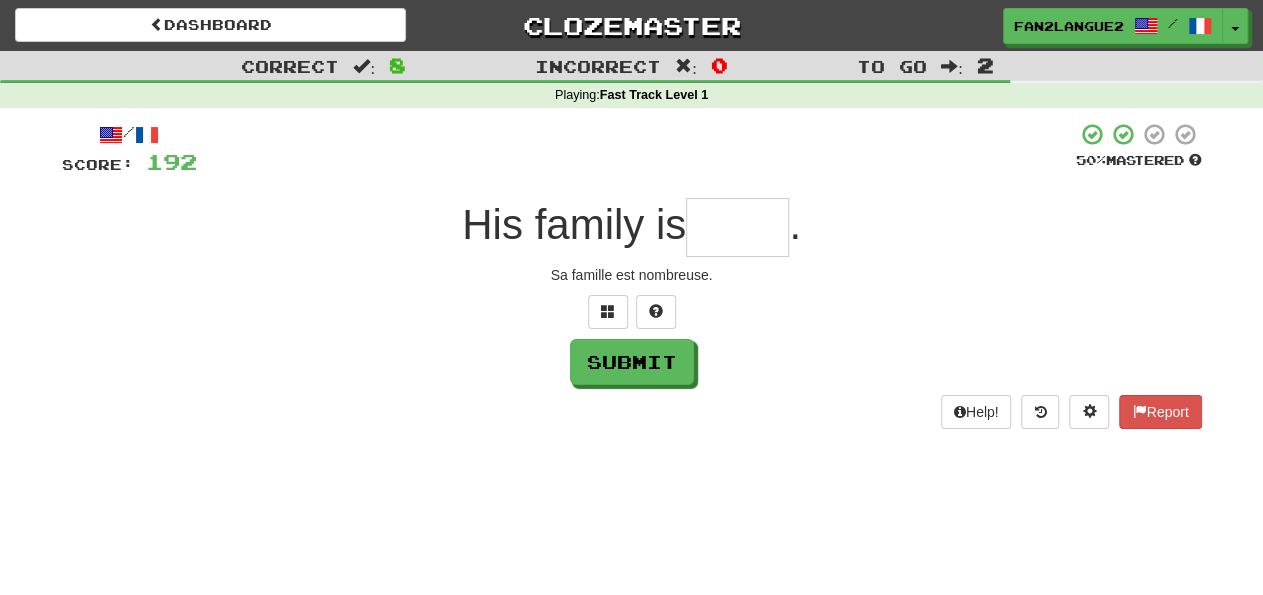 type on "*" 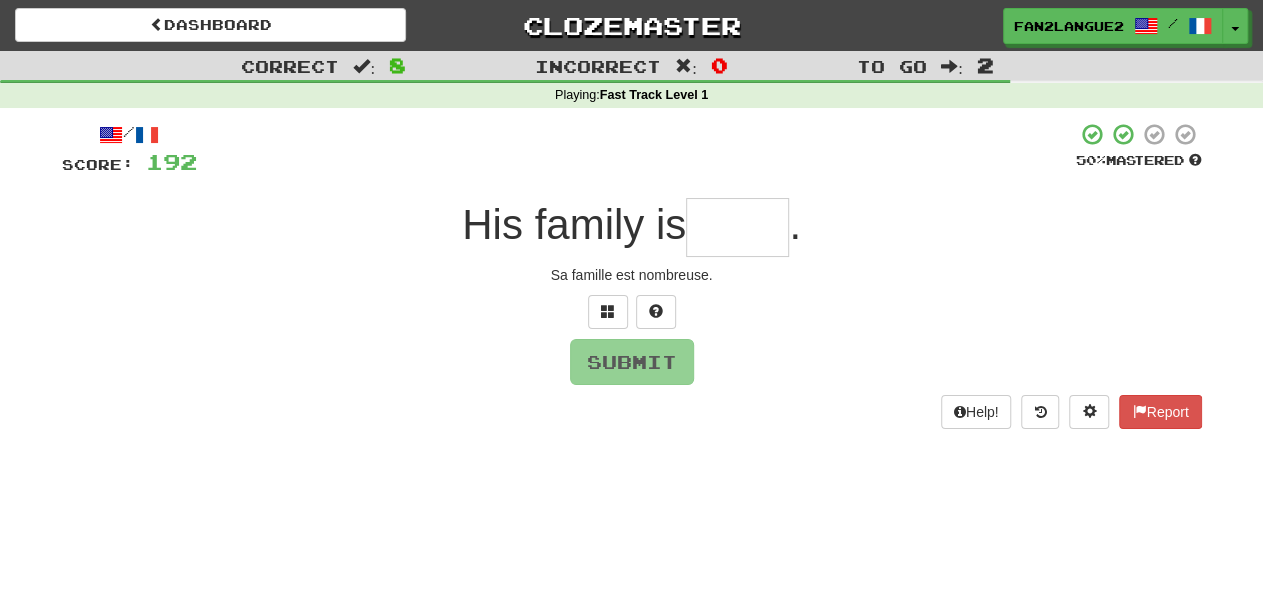 type on "*" 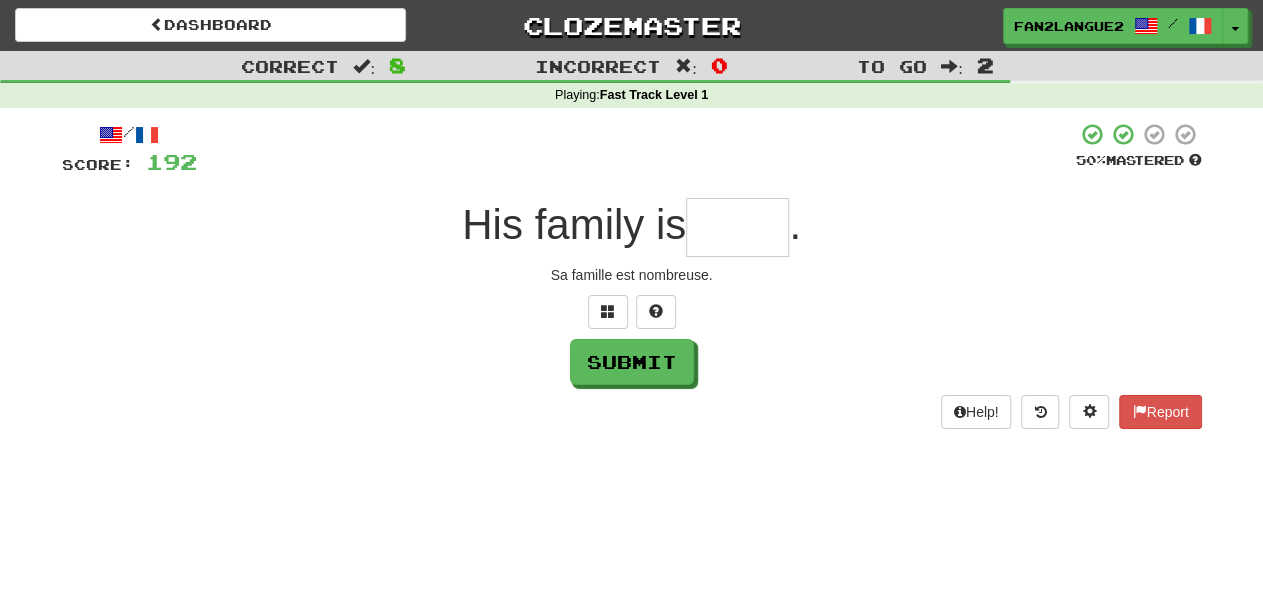 type on "*" 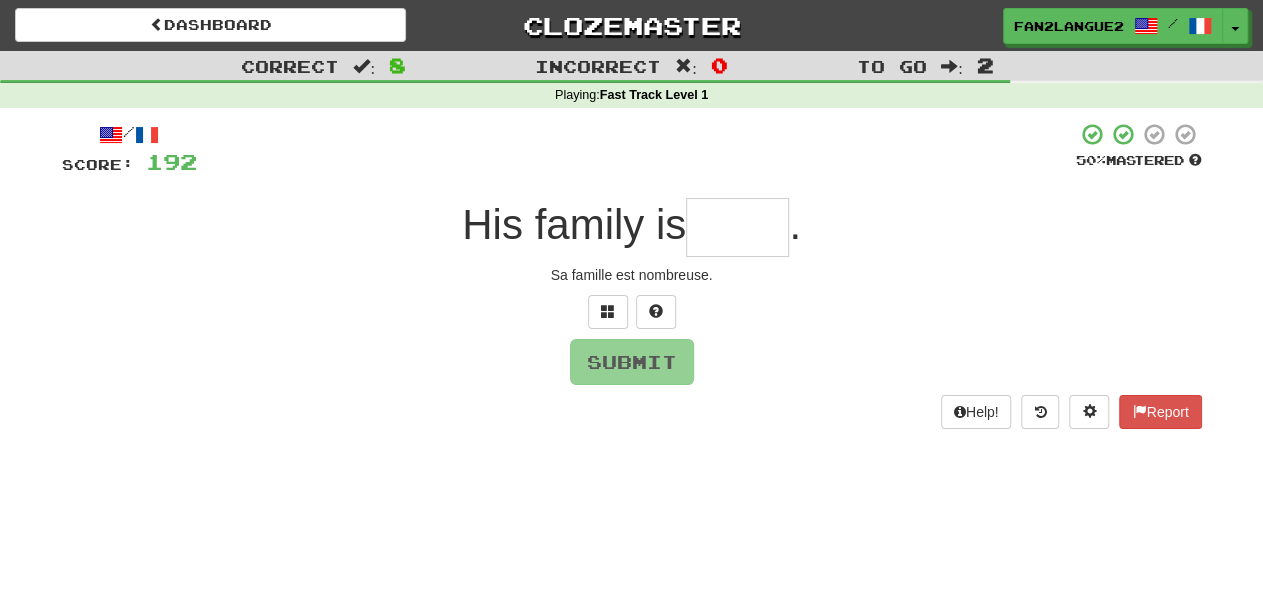 type on "*" 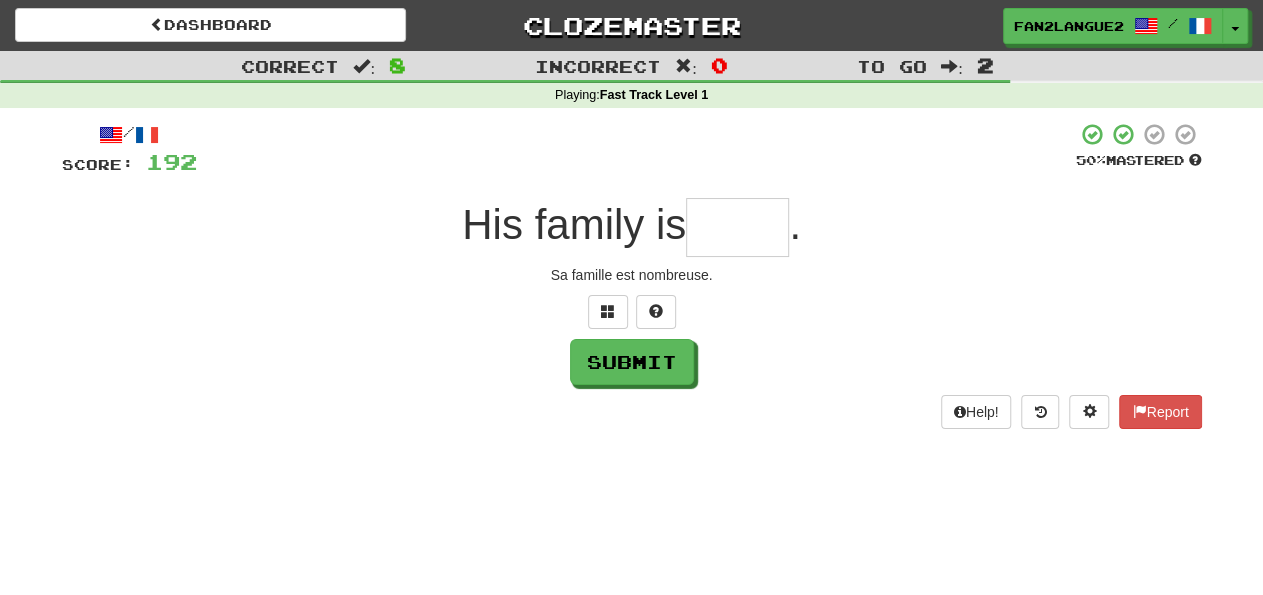 type on "*" 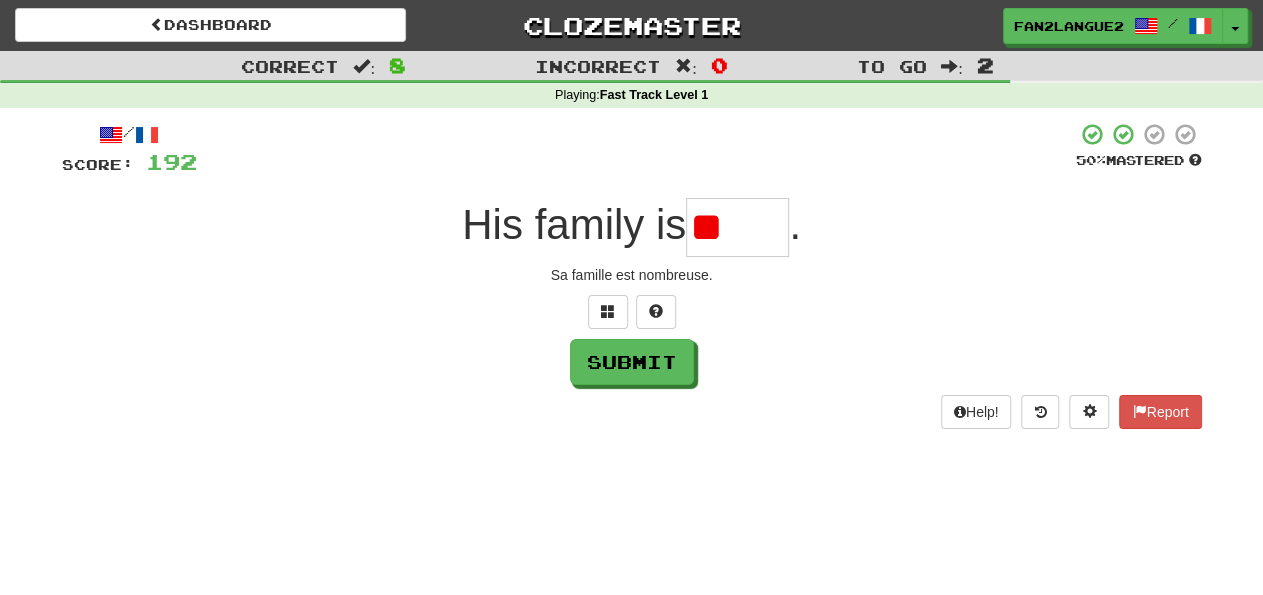 type on "*" 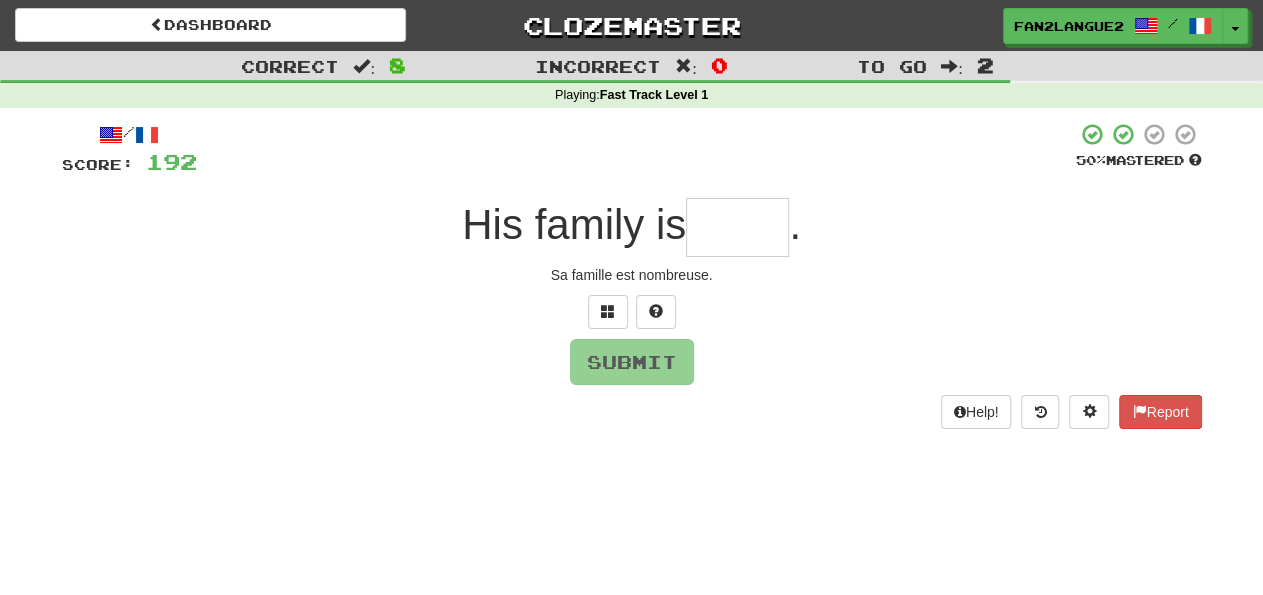 type on "*" 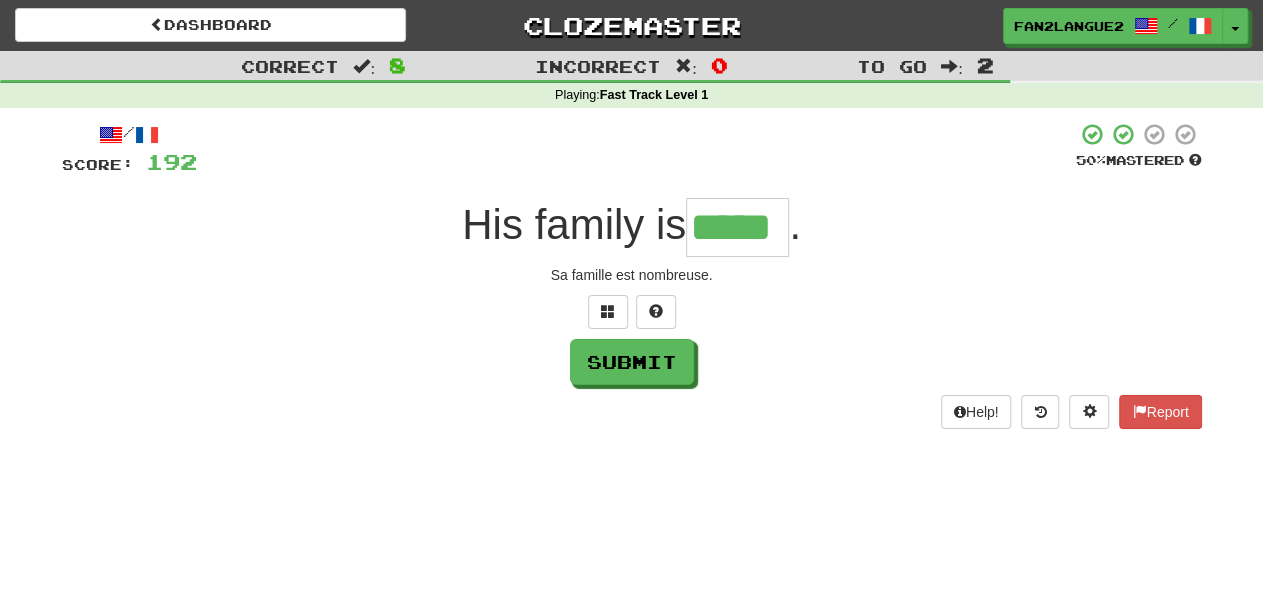 type on "*****" 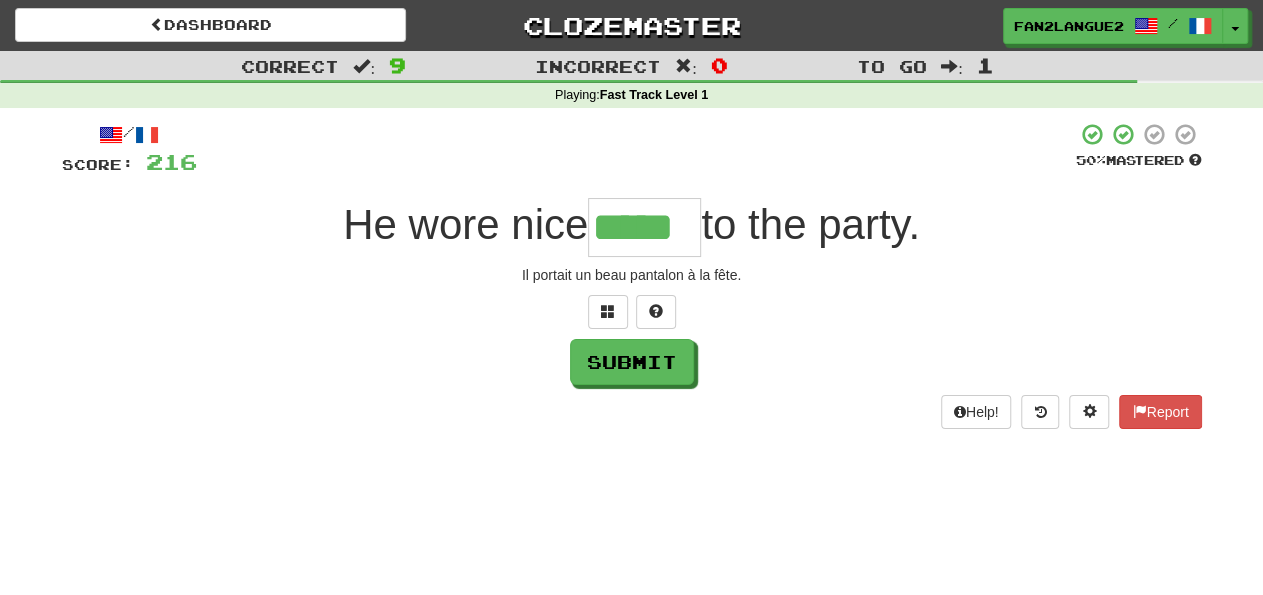 type on "*****" 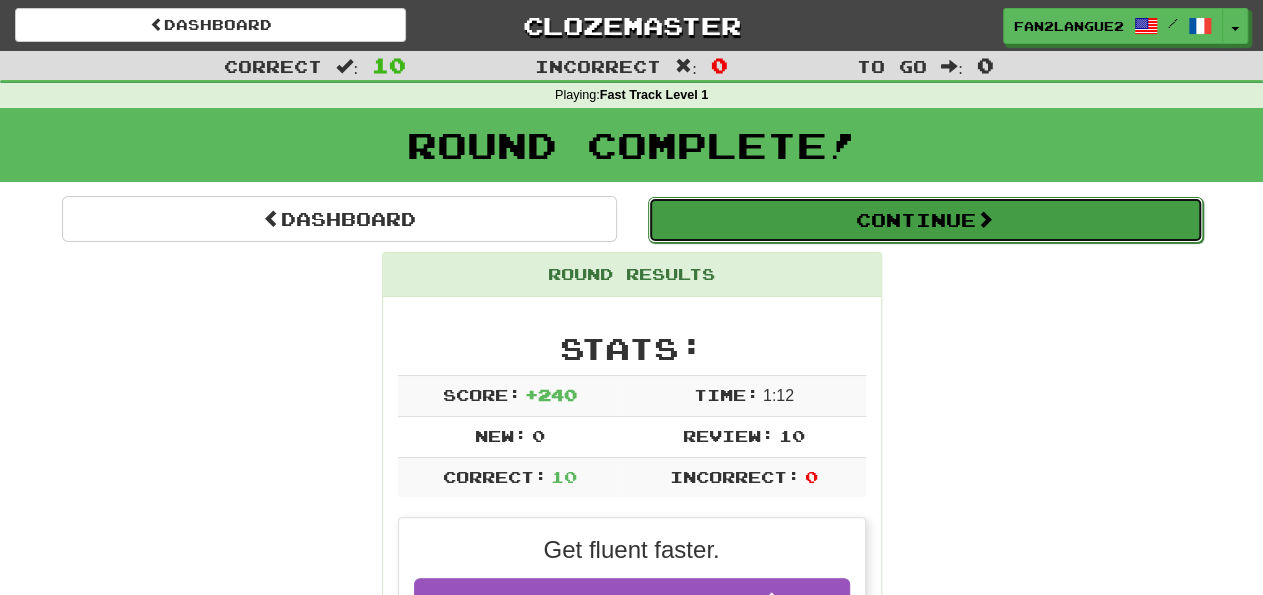 click on "Continue" at bounding box center (925, 220) 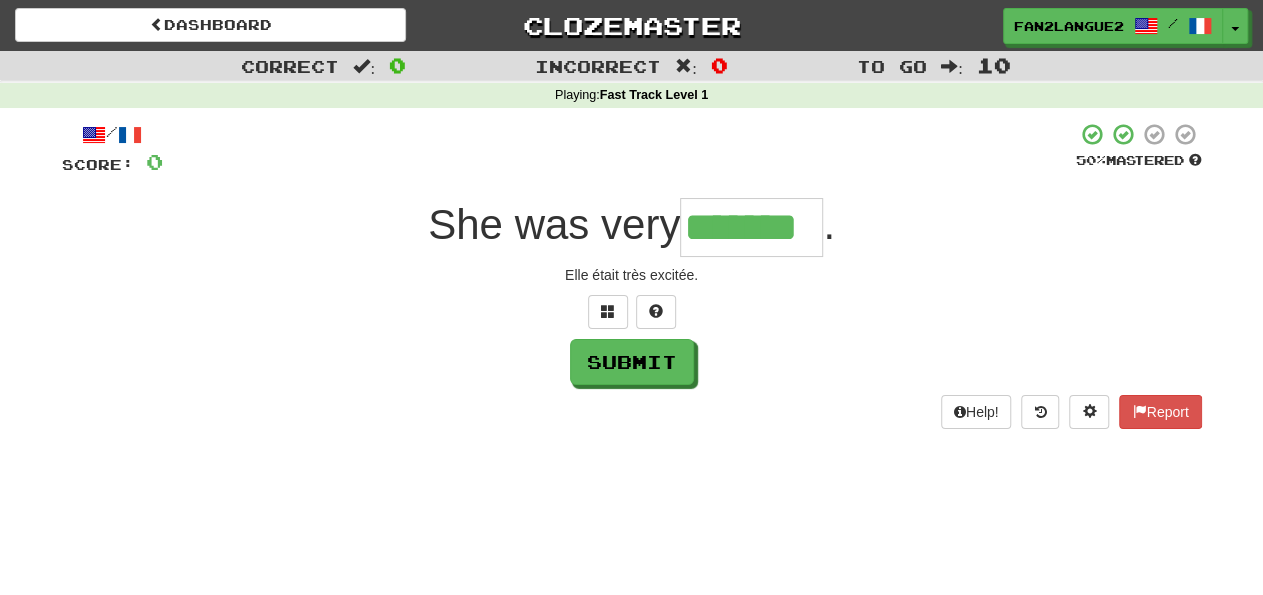 type on "*******" 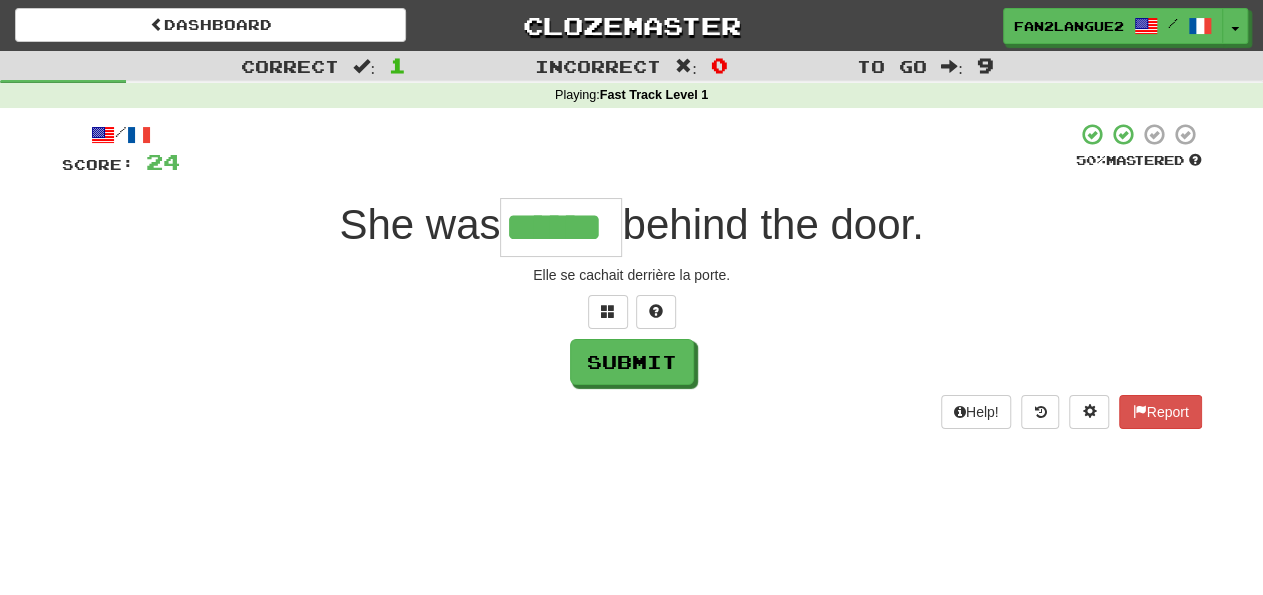 type on "******" 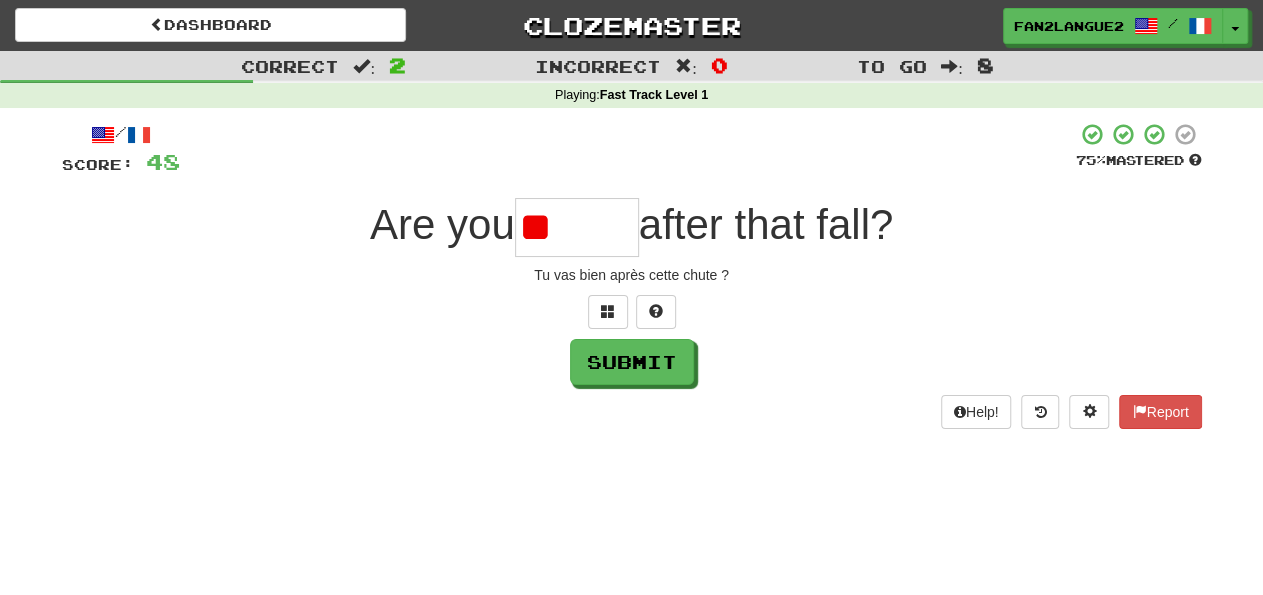 type on "*" 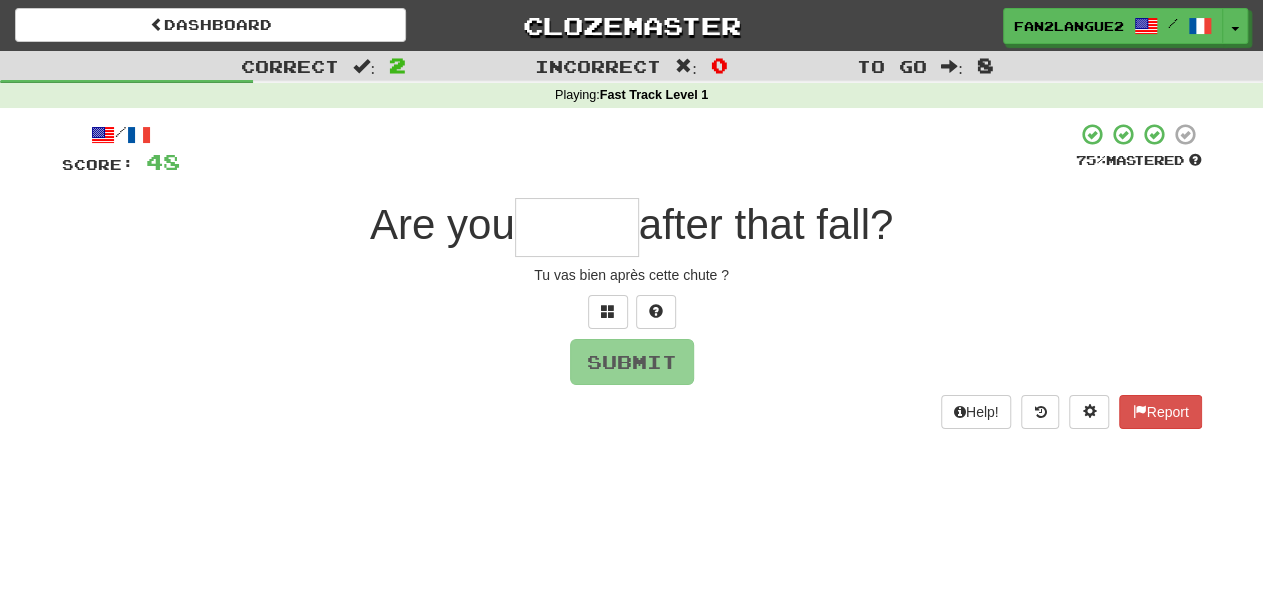 type on "*" 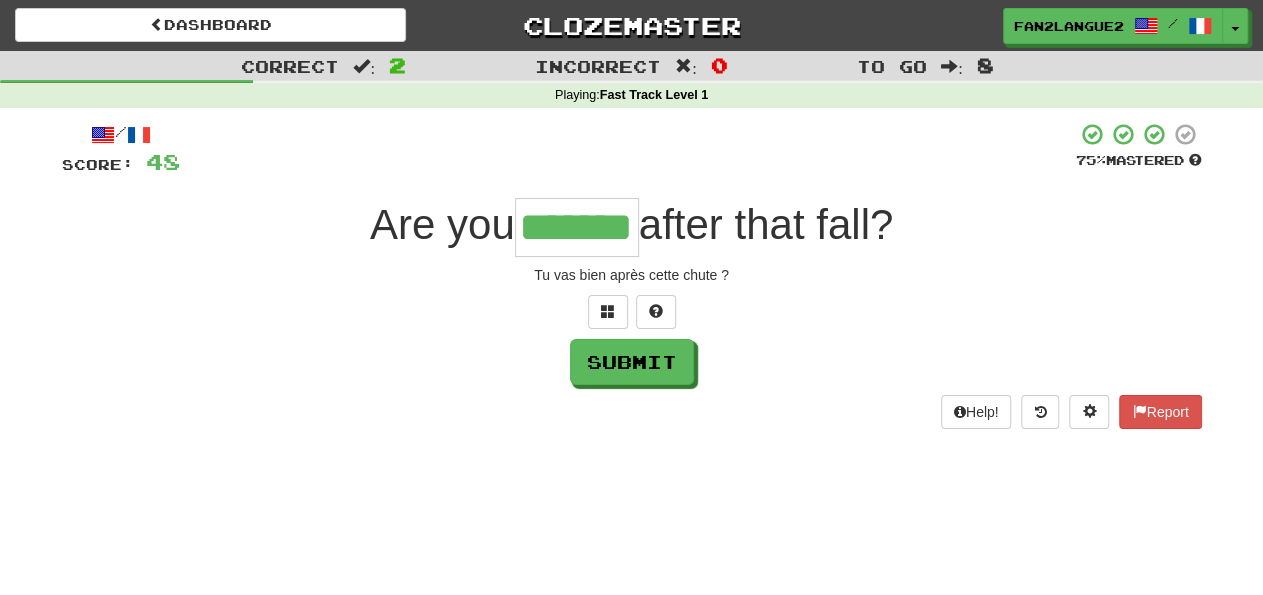 type on "*******" 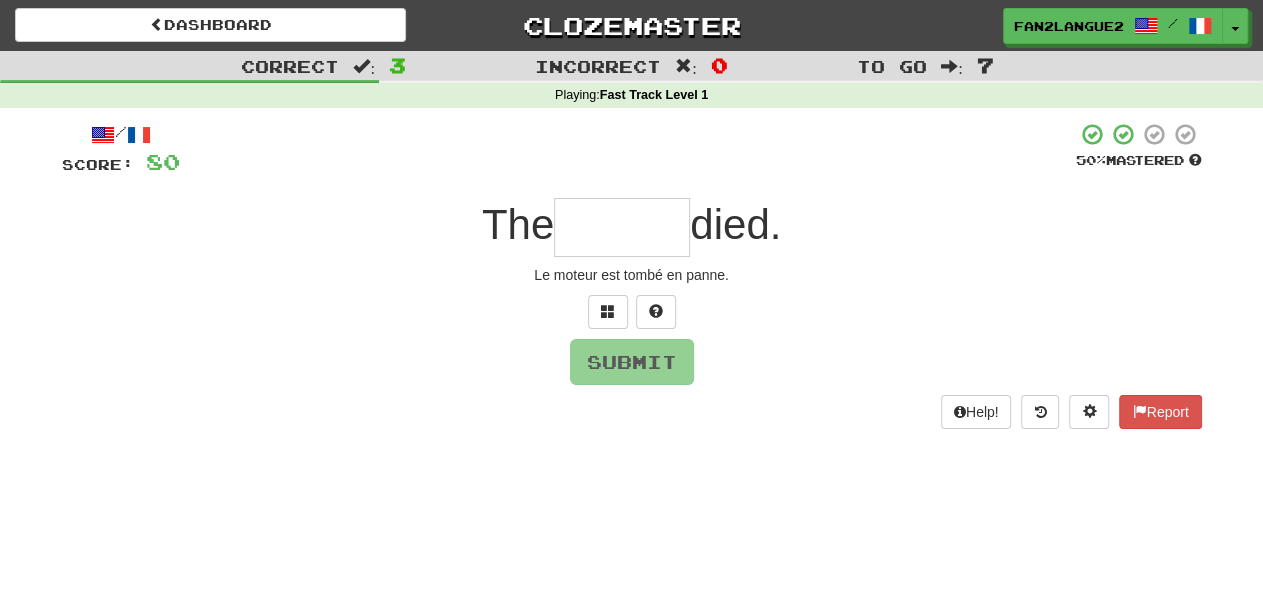 type on "*" 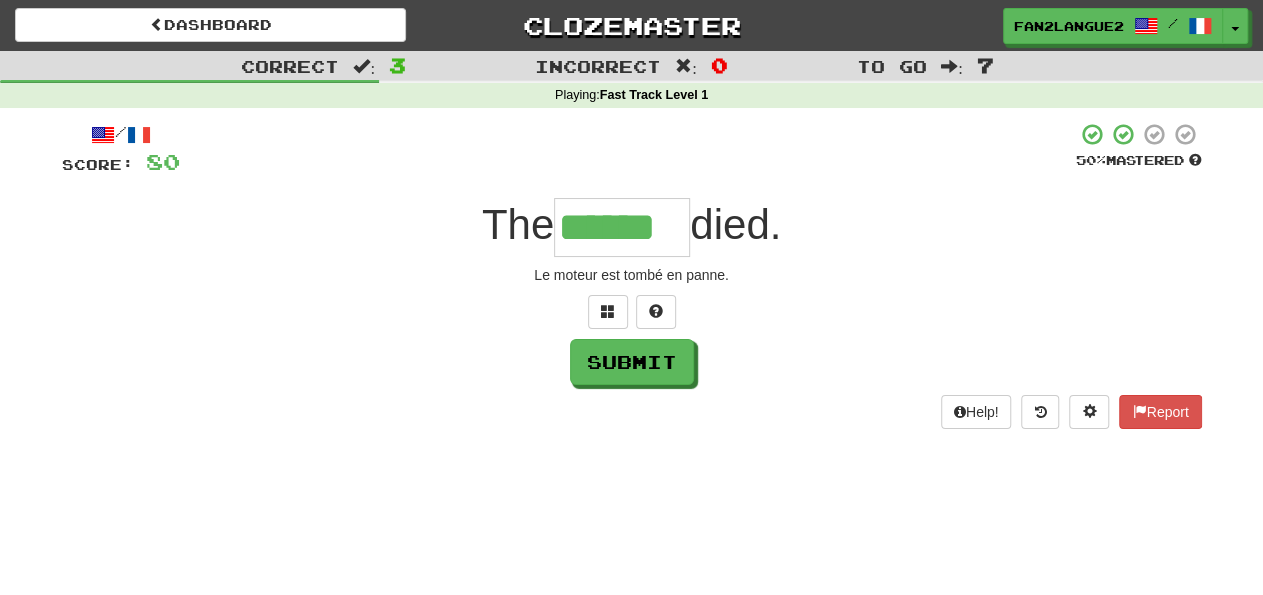 type on "******" 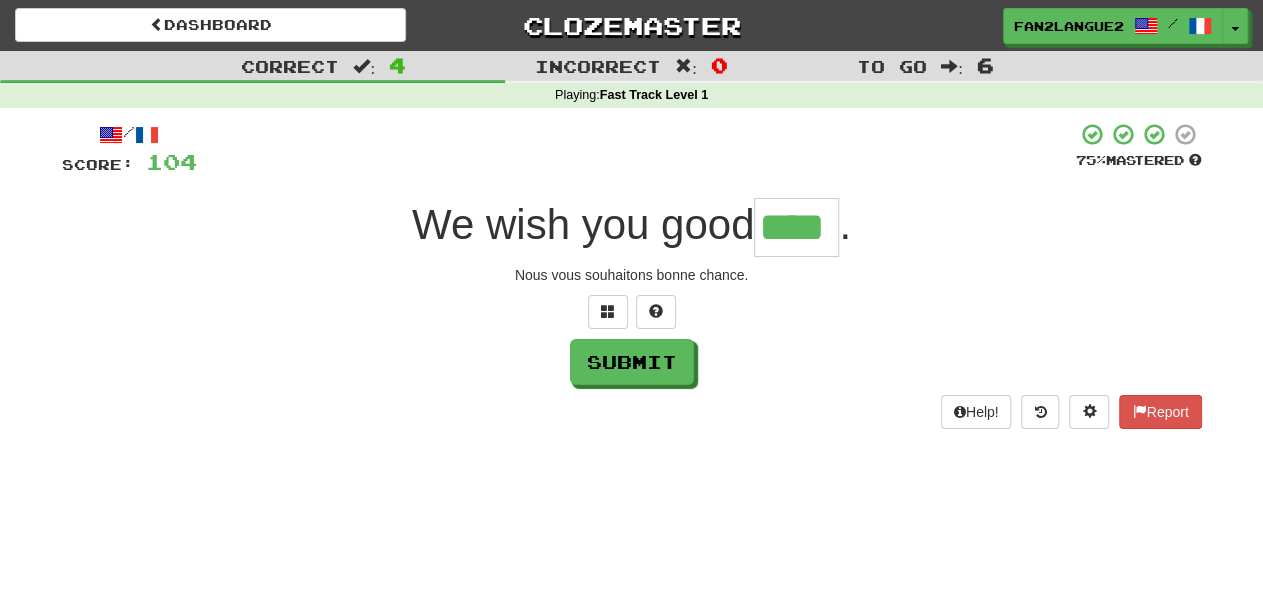 type on "****" 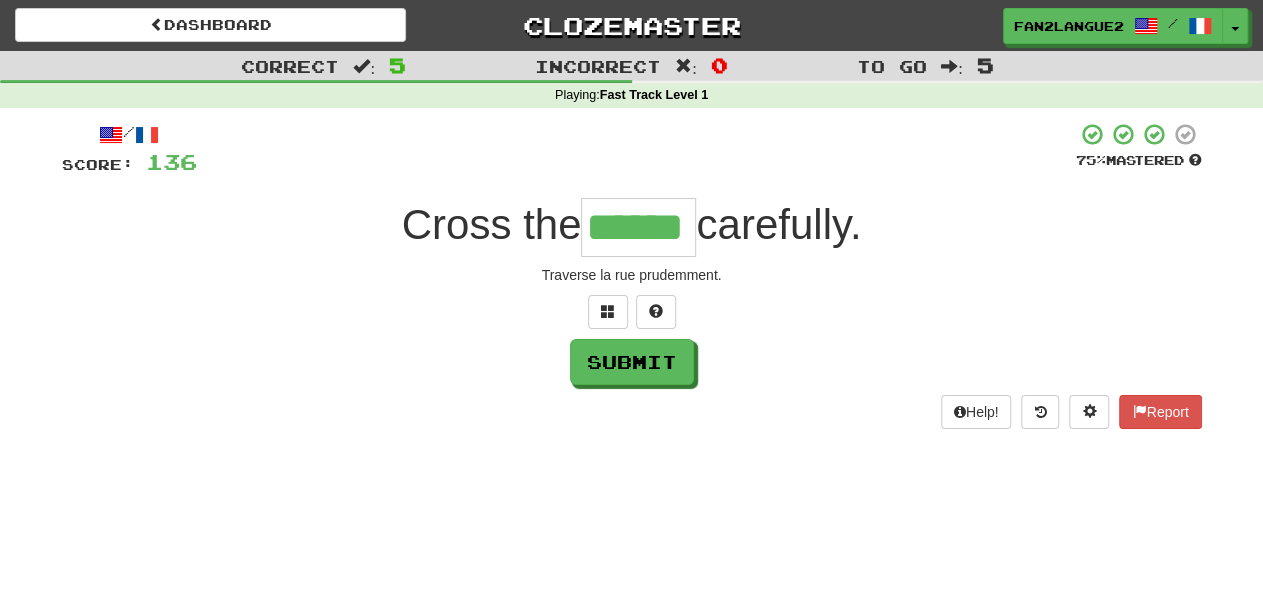 type on "******" 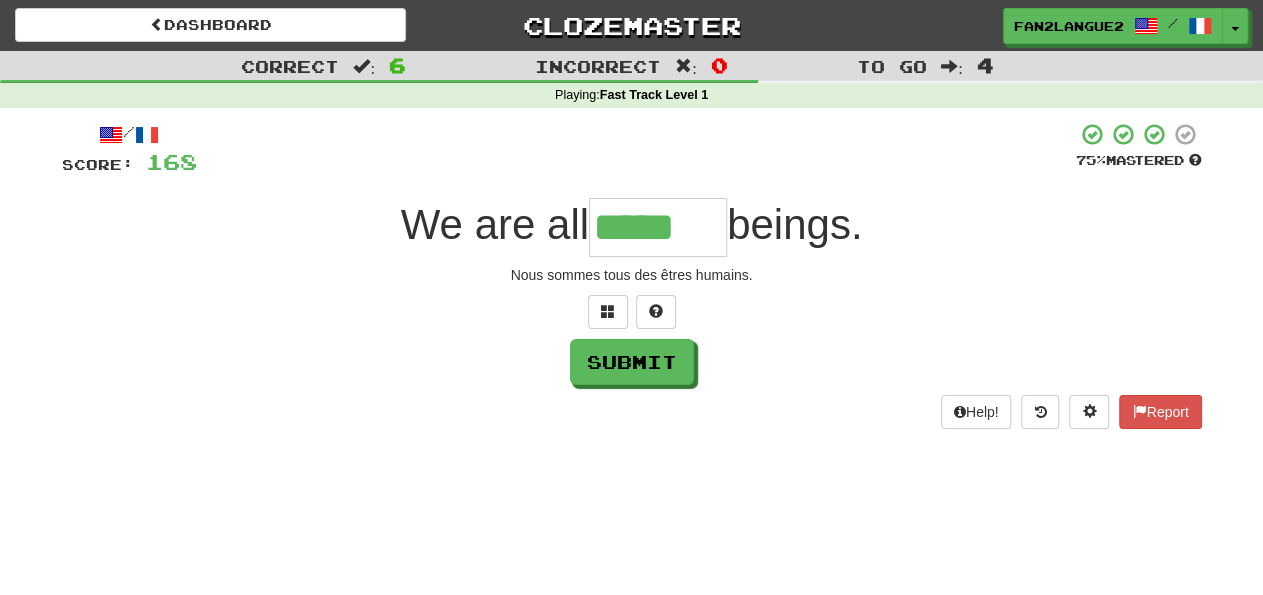 type on "*****" 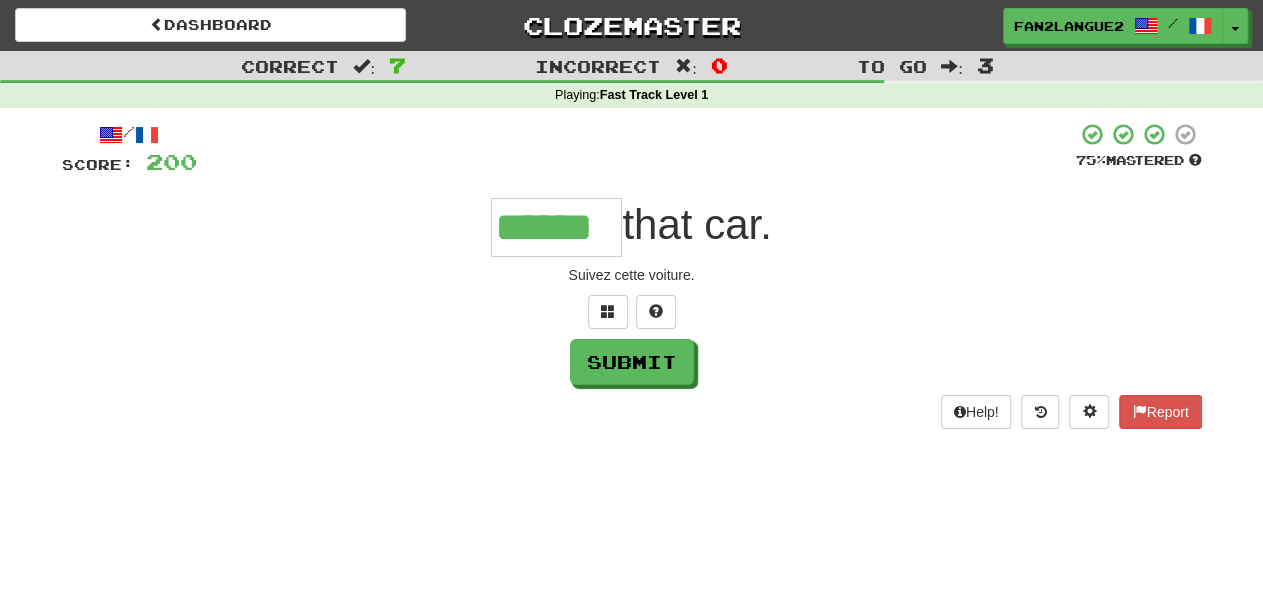 type on "******" 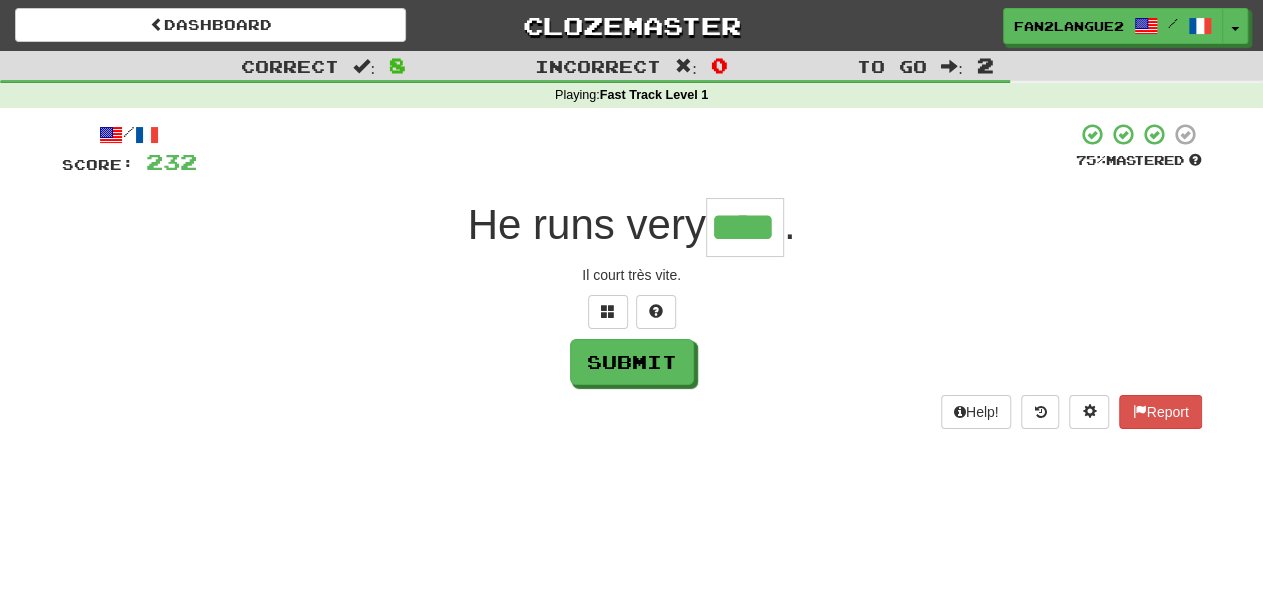 type on "****" 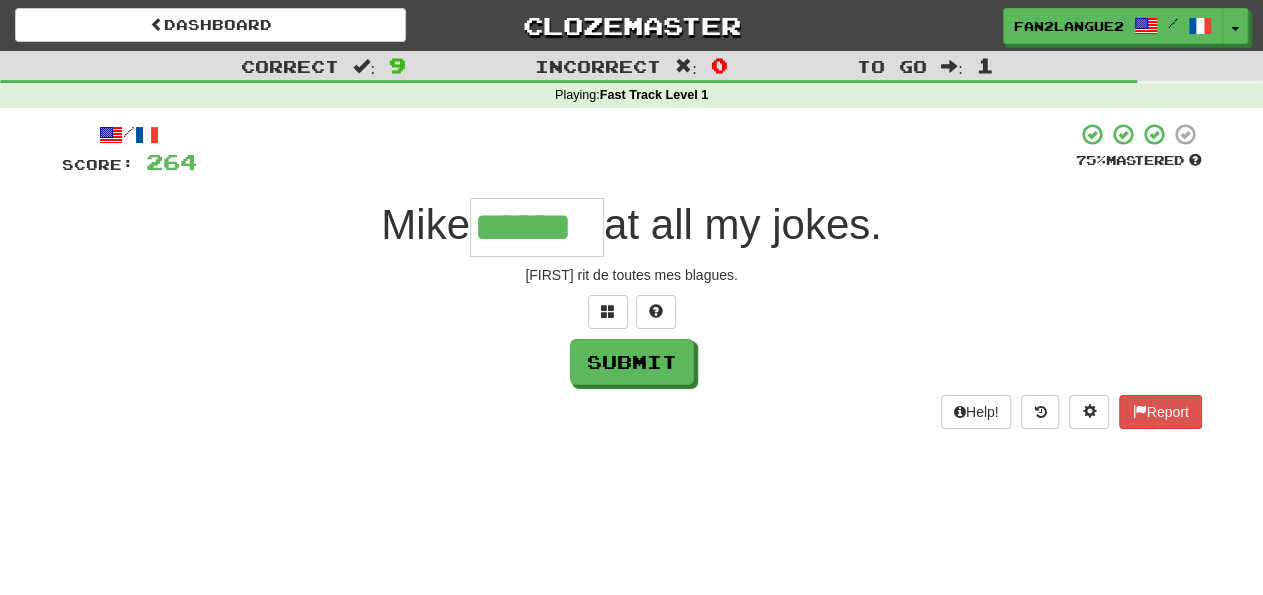 type on "******" 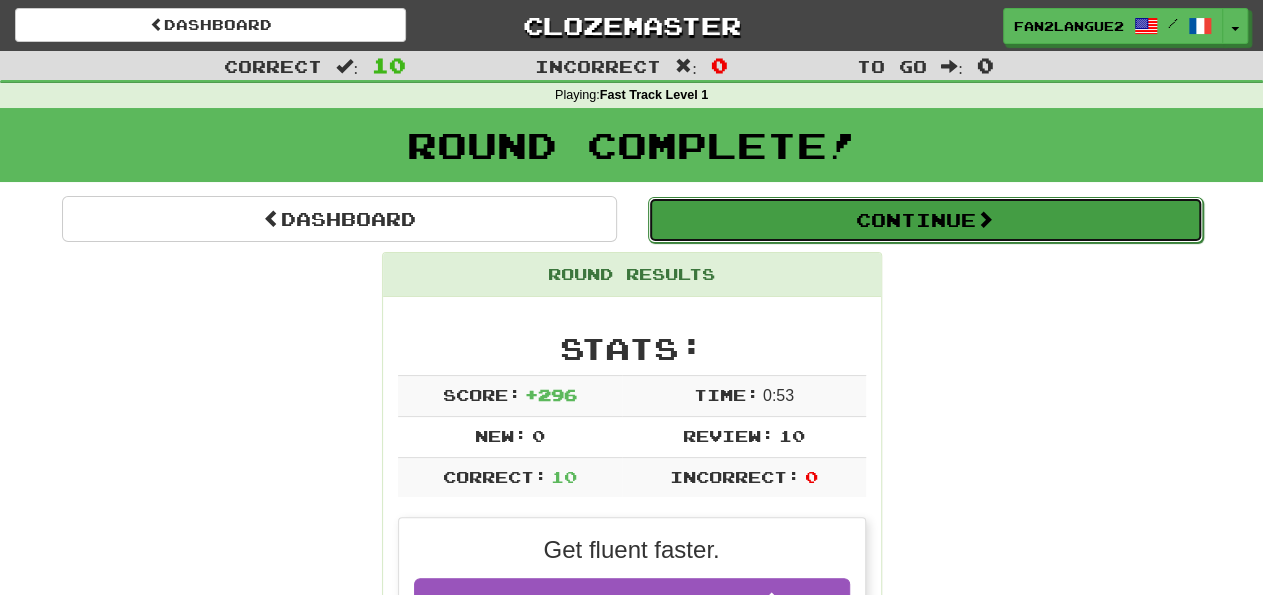 click on "Continue" at bounding box center (925, 220) 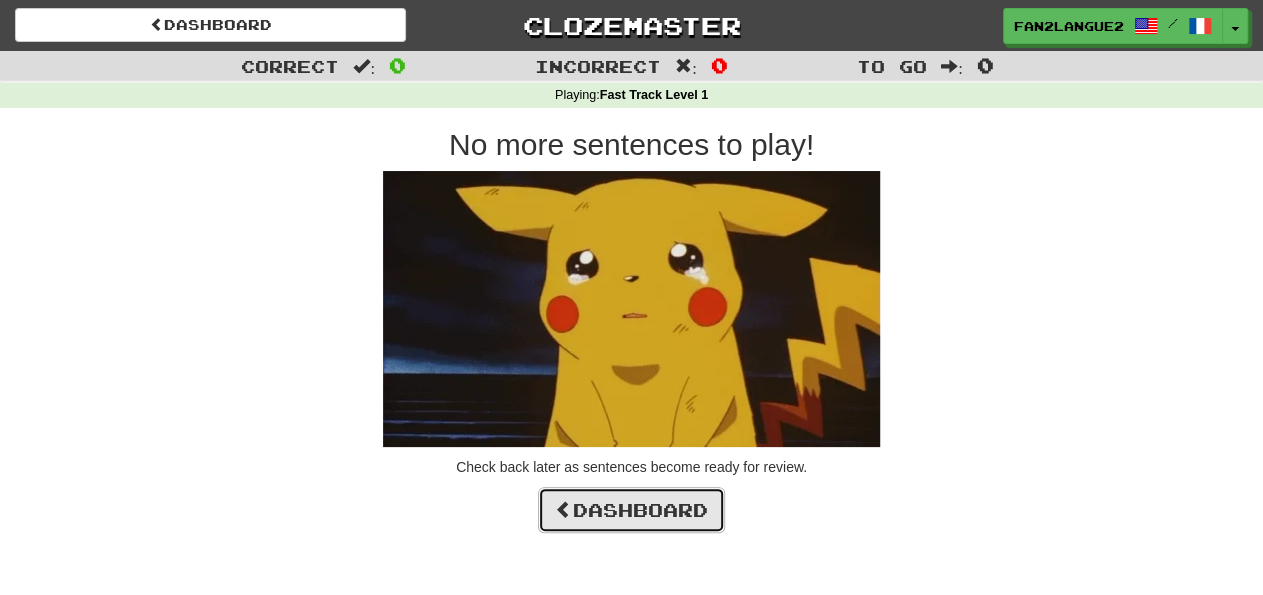 click on "Dashboard" at bounding box center [631, 510] 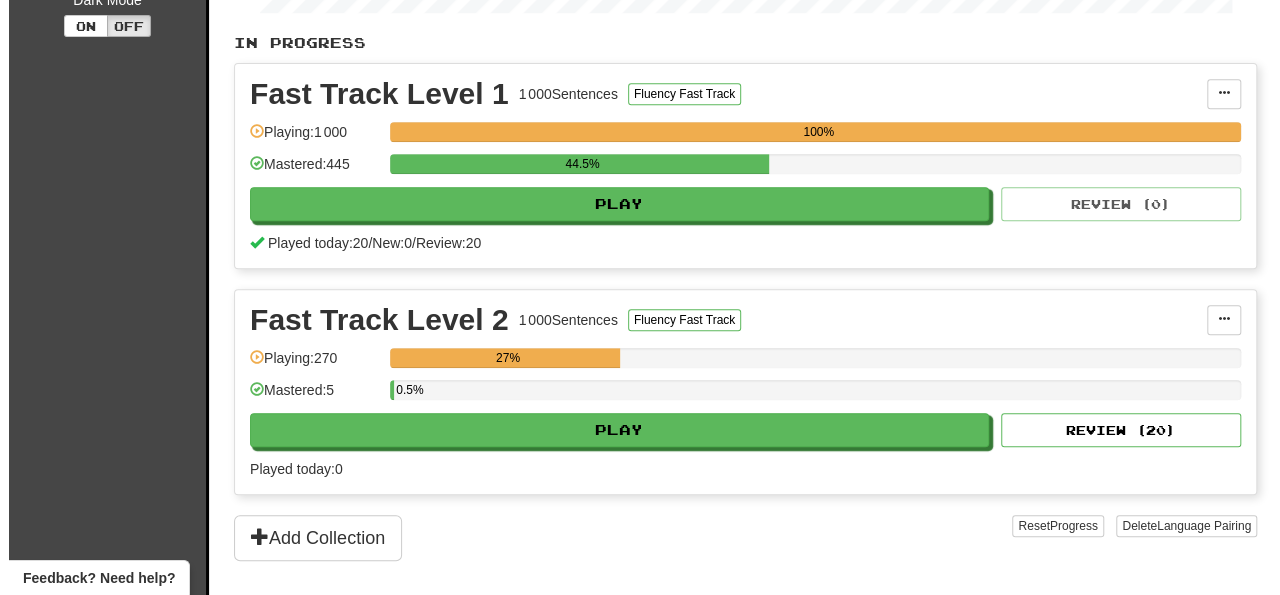 scroll, scrollTop: 412, scrollLeft: 0, axis: vertical 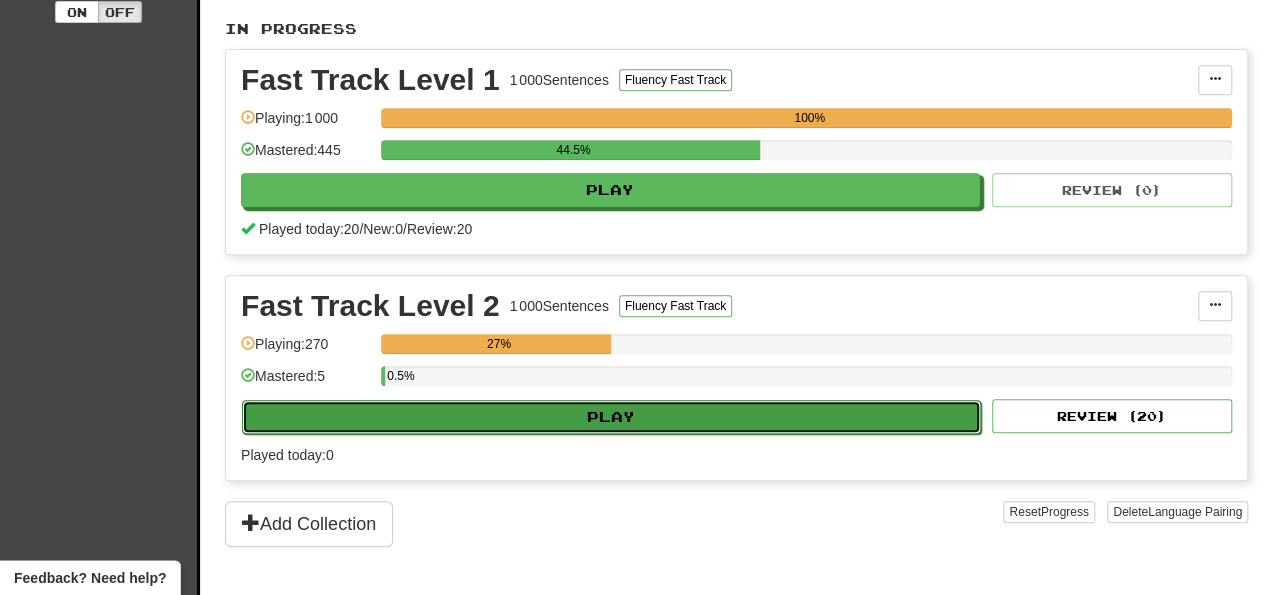 click on "Play" at bounding box center [611, 417] 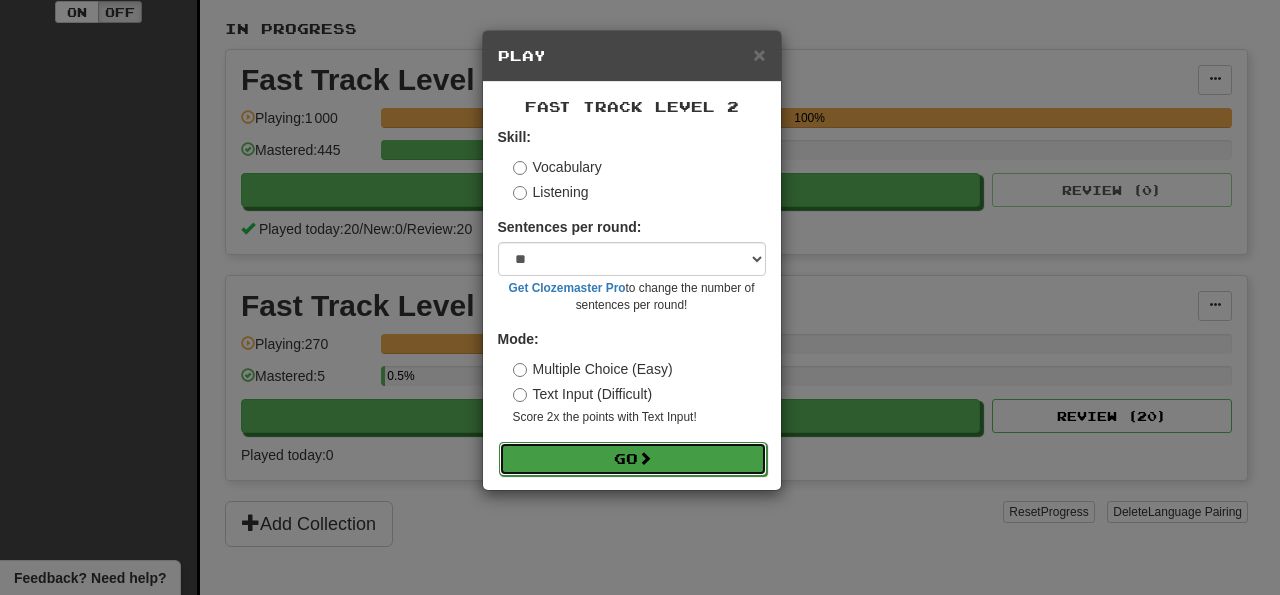 click on "Go" at bounding box center (633, 459) 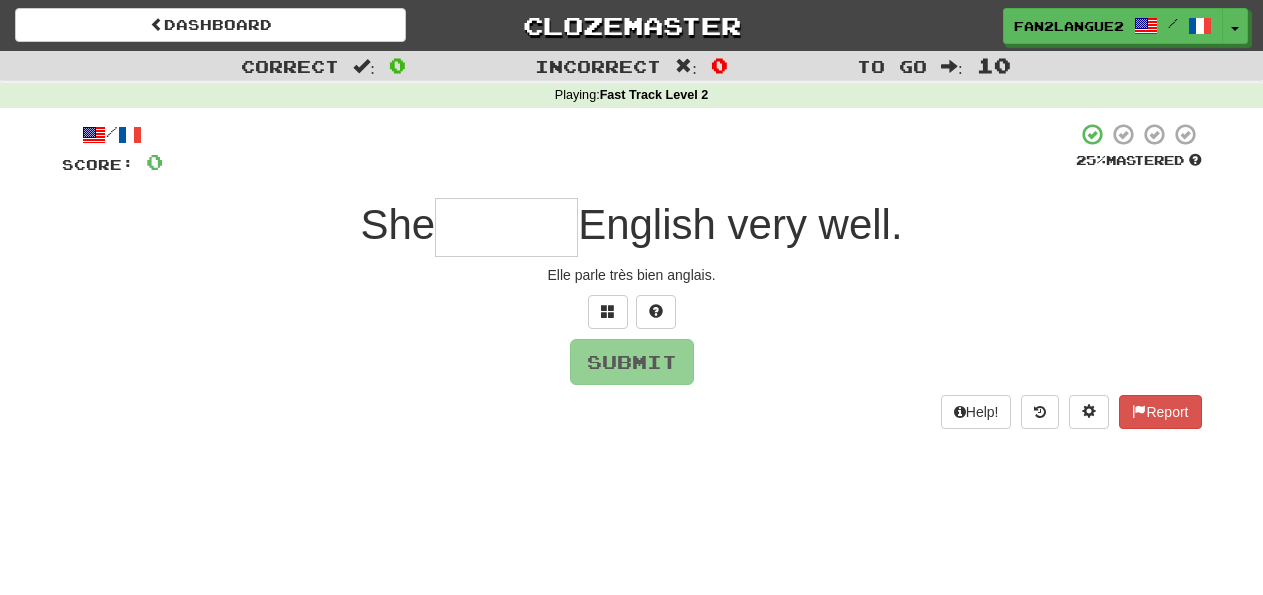 scroll, scrollTop: 0, scrollLeft: 0, axis: both 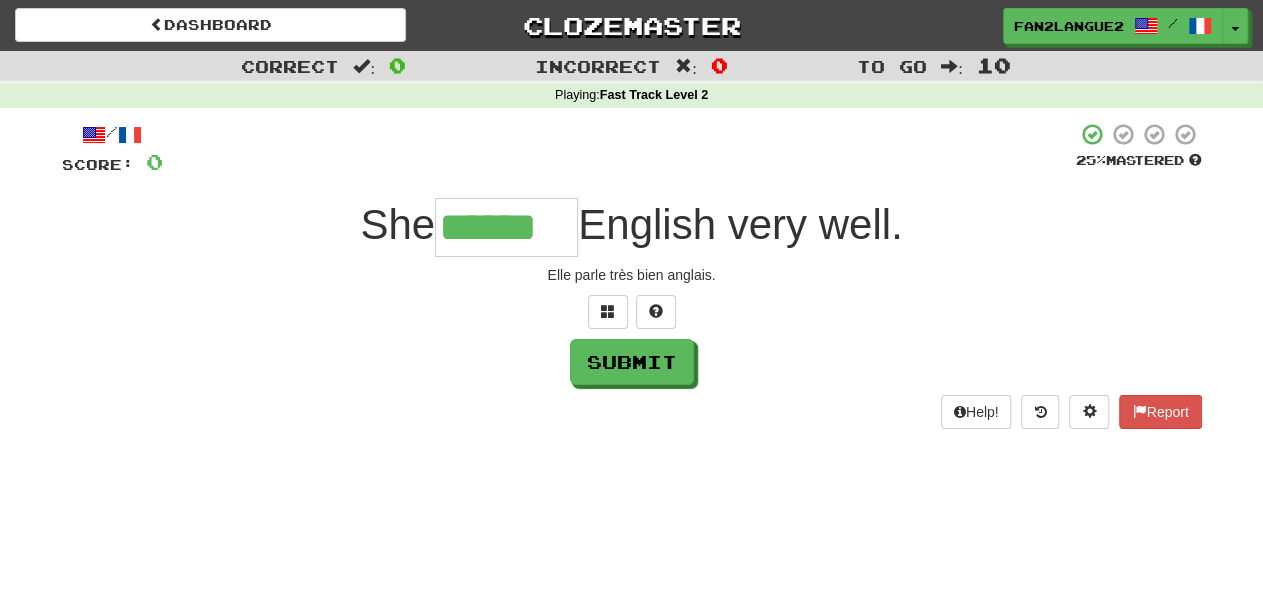 type on "******" 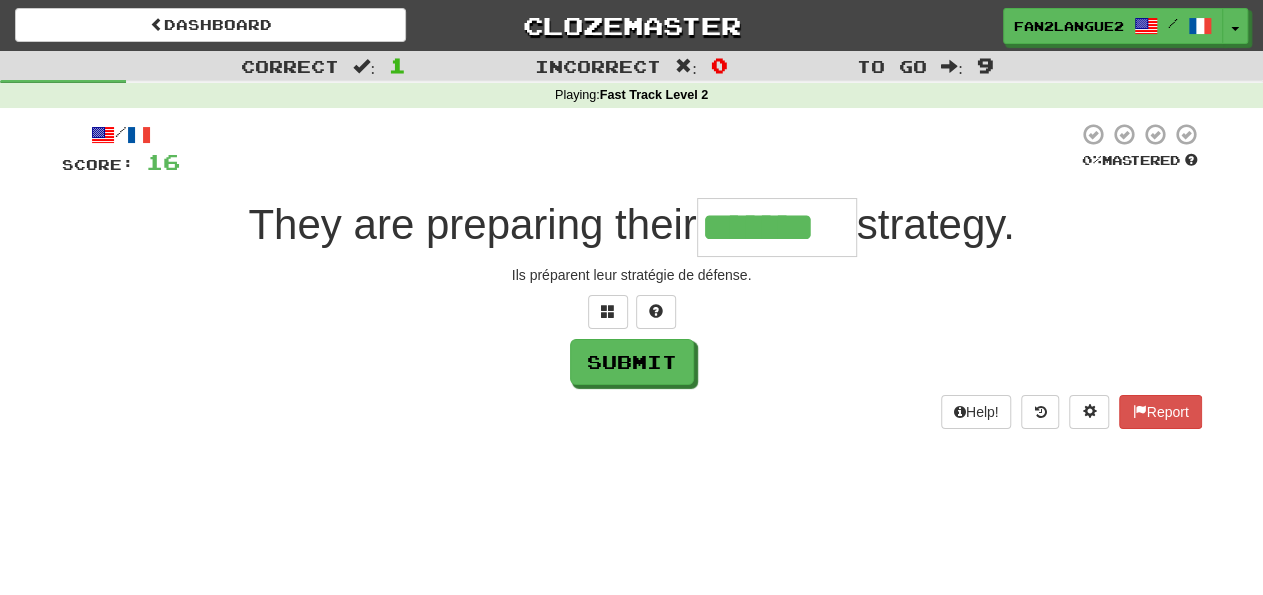 type on "*******" 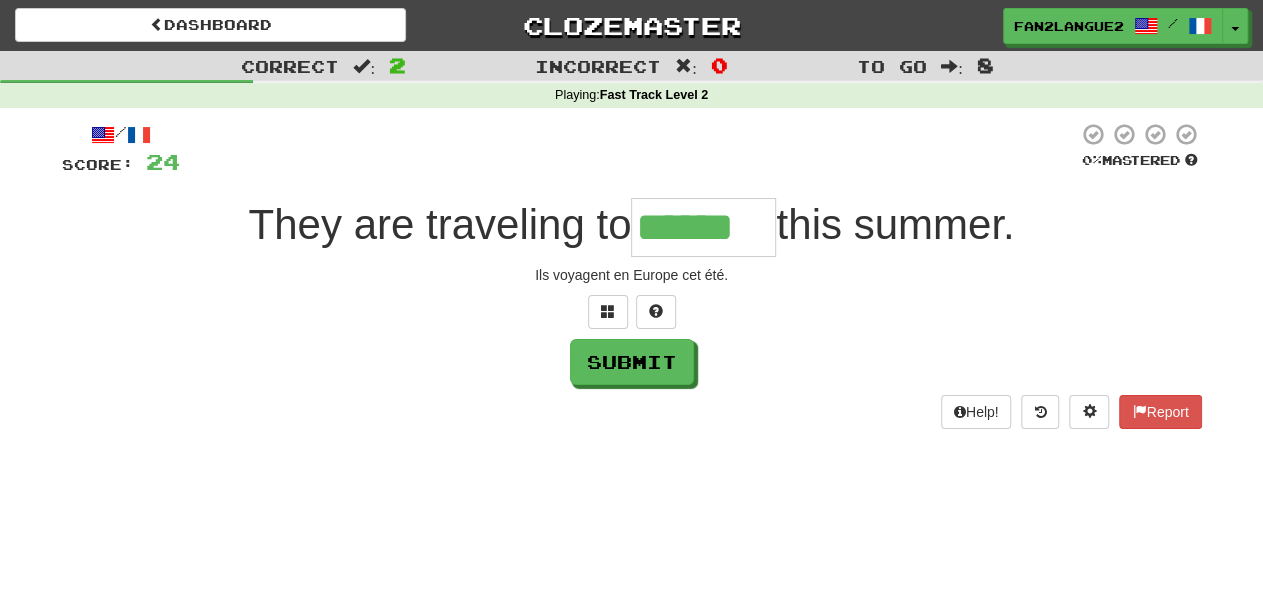 type on "******" 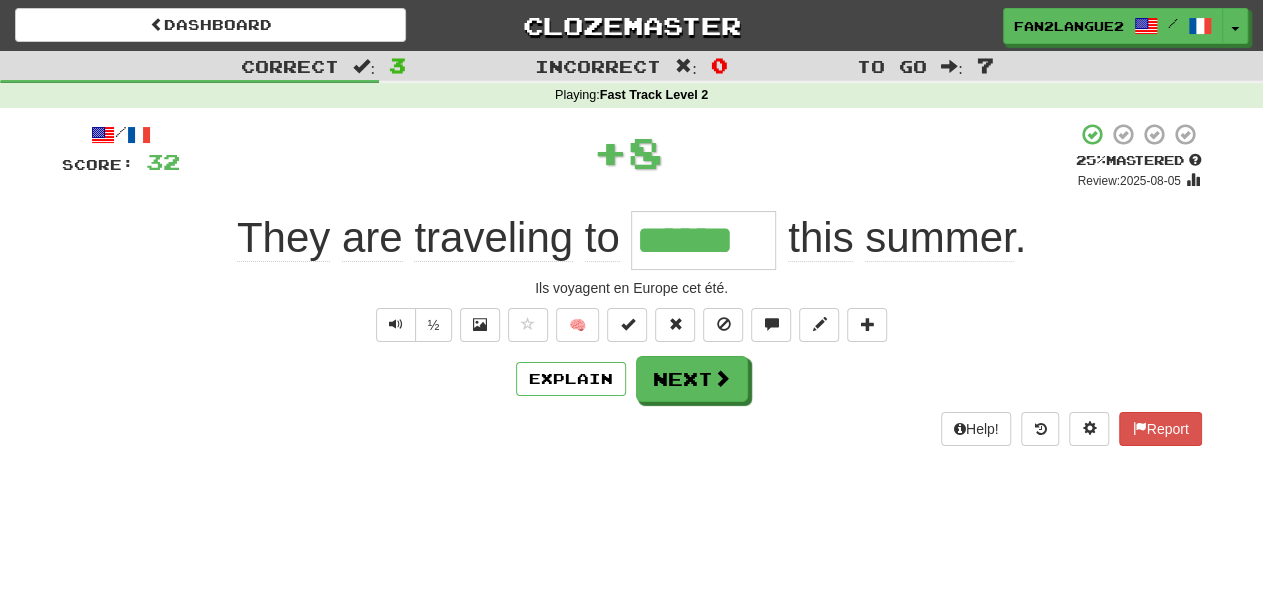 click on "/  Score:   32 + 8 25 %  Mastered Review:  2025-08-05 They   are   traveling   to   ******   this   summer . Ils voyagent en Europe cet été. ½ 🧠 Explain Next  Help!  Report" at bounding box center [632, 291] 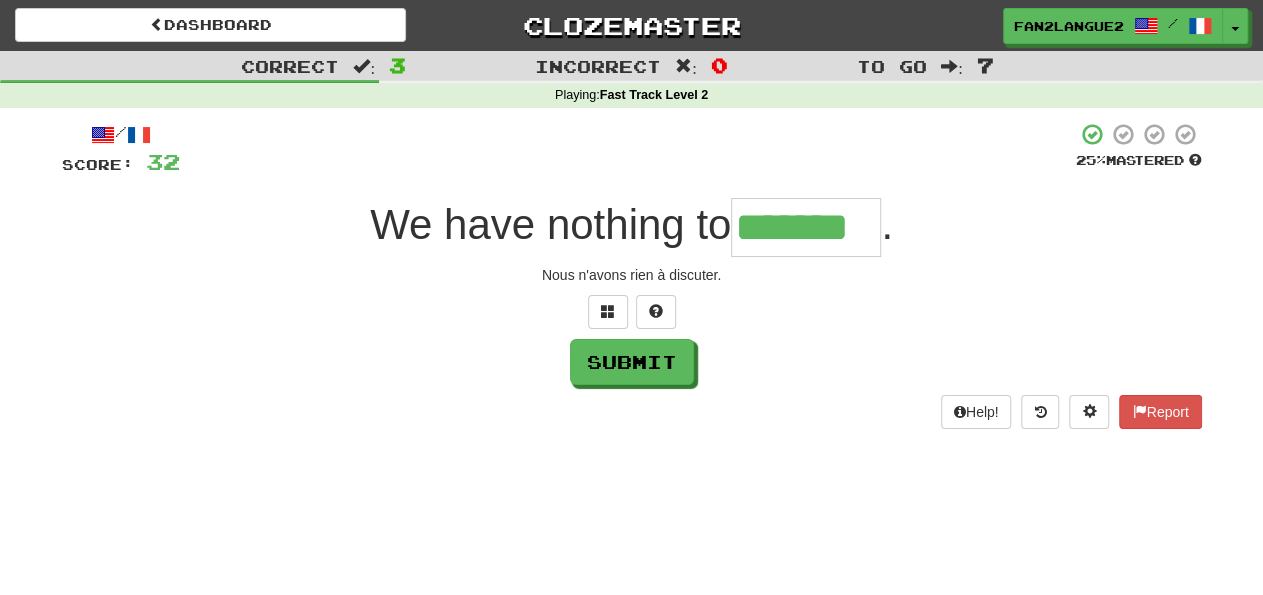 type on "*******" 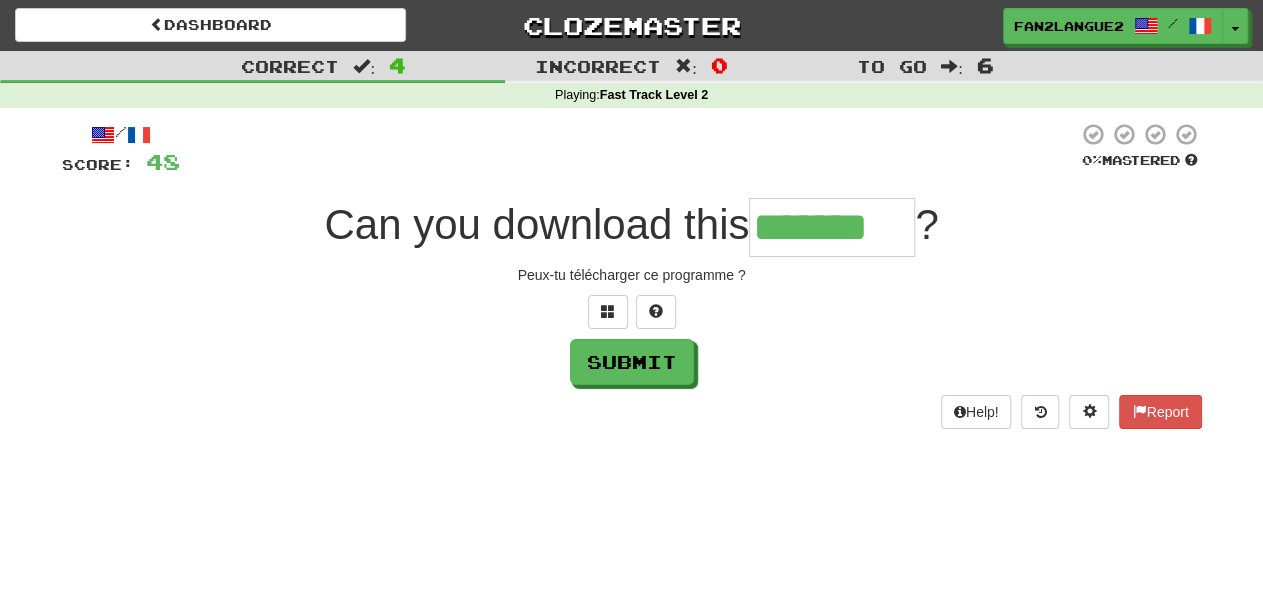 type on "*******" 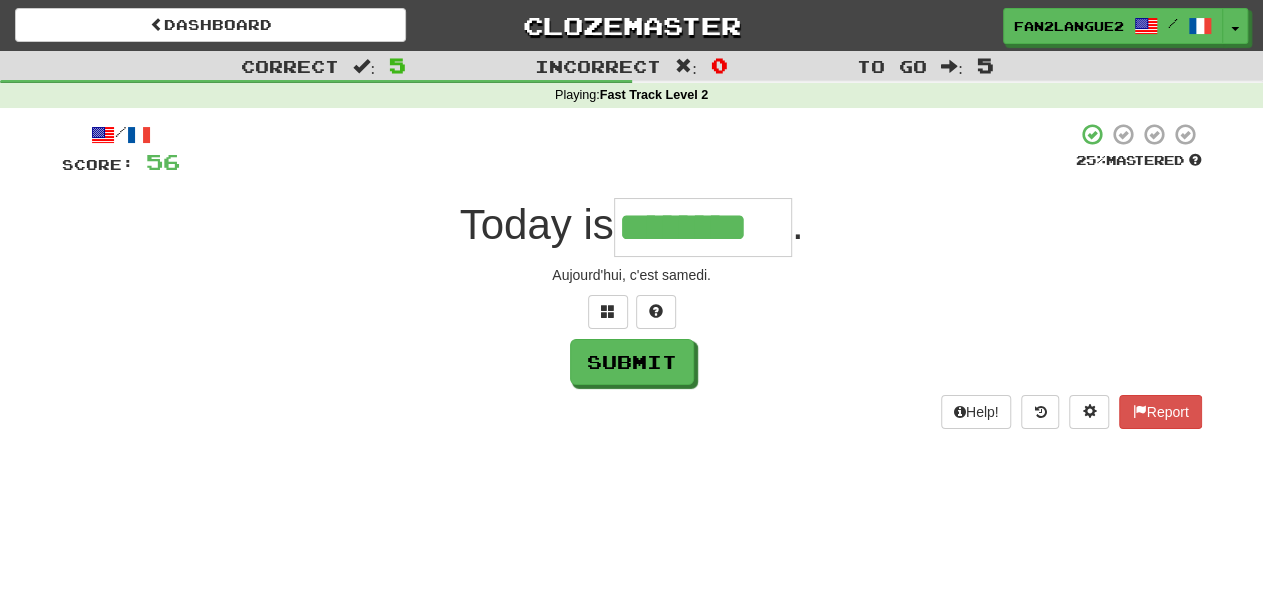 type on "********" 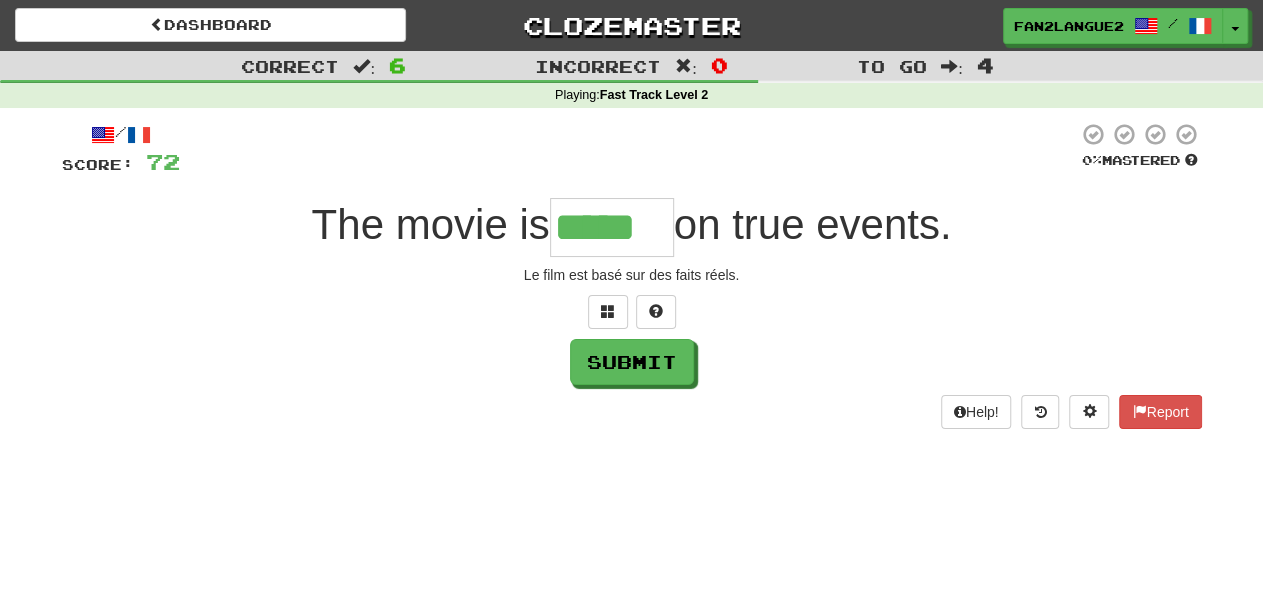 type on "*****" 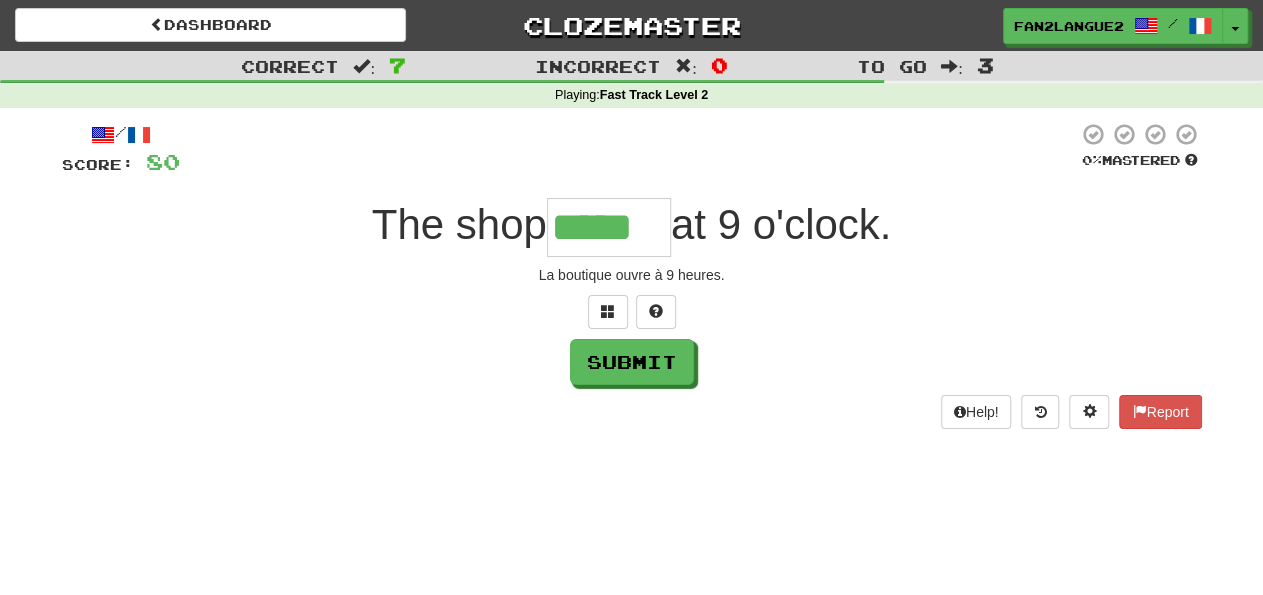 type on "*****" 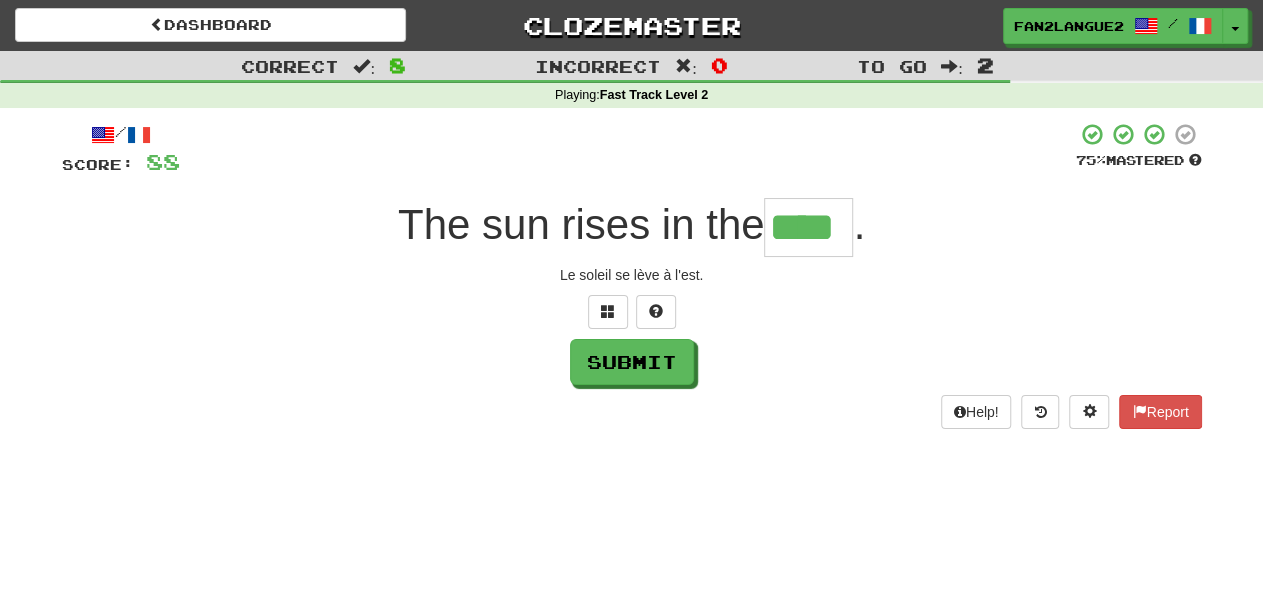 scroll, scrollTop: 0, scrollLeft: 2, axis: horizontal 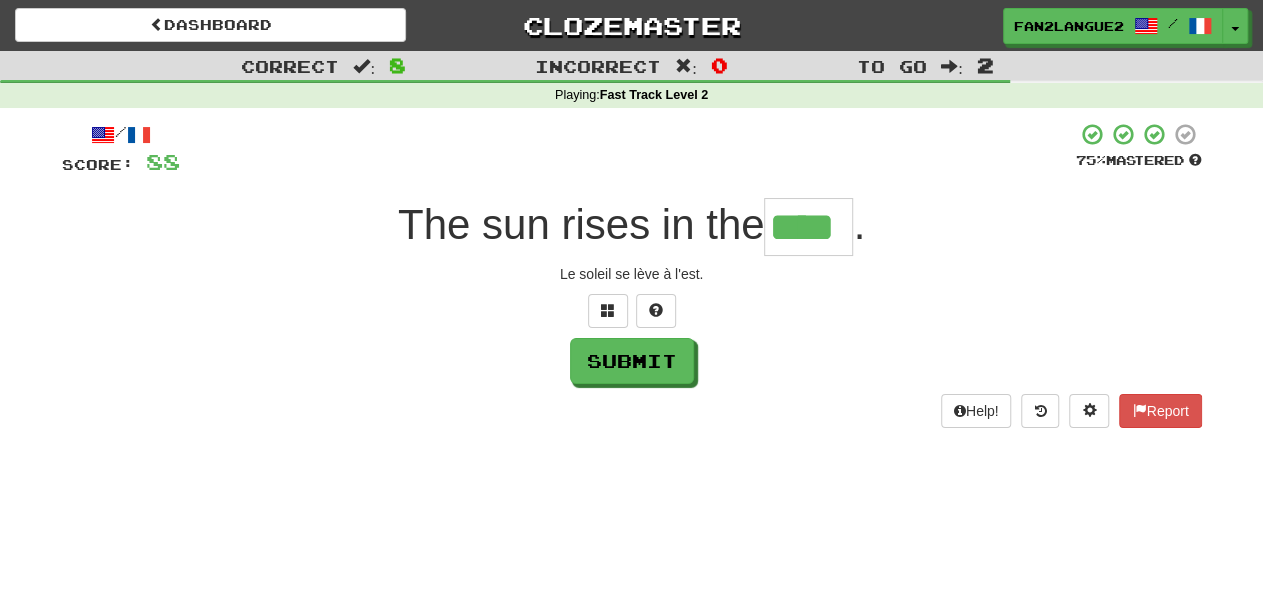 type on "****" 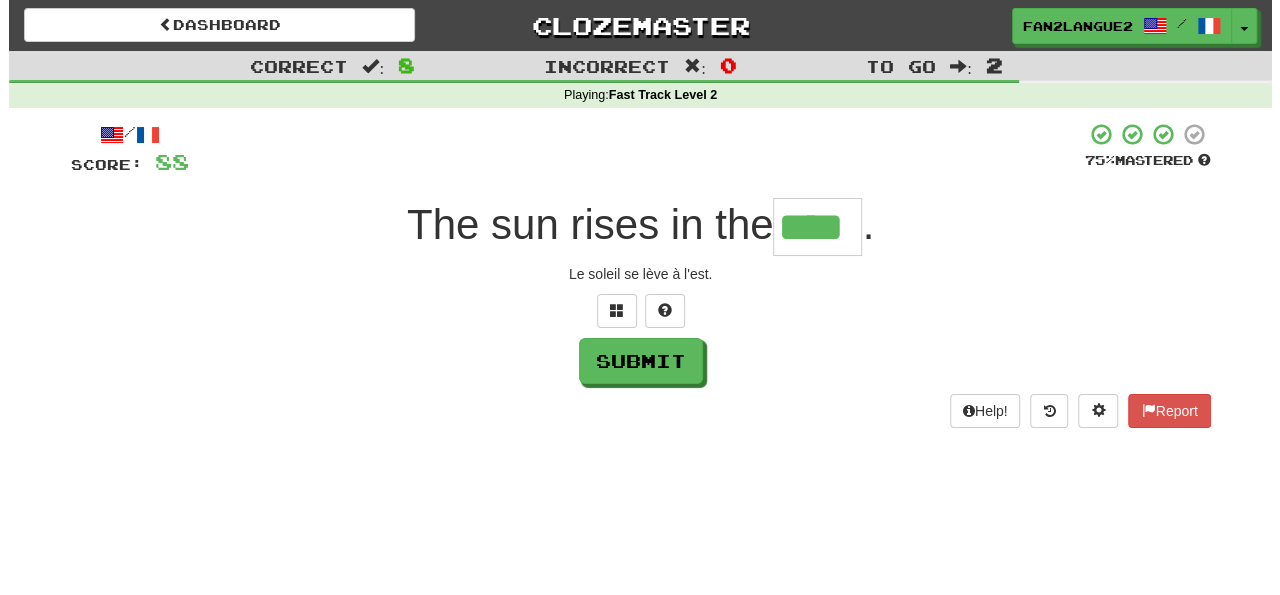 scroll, scrollTop: 0, scrollLeft: 0, axis: both 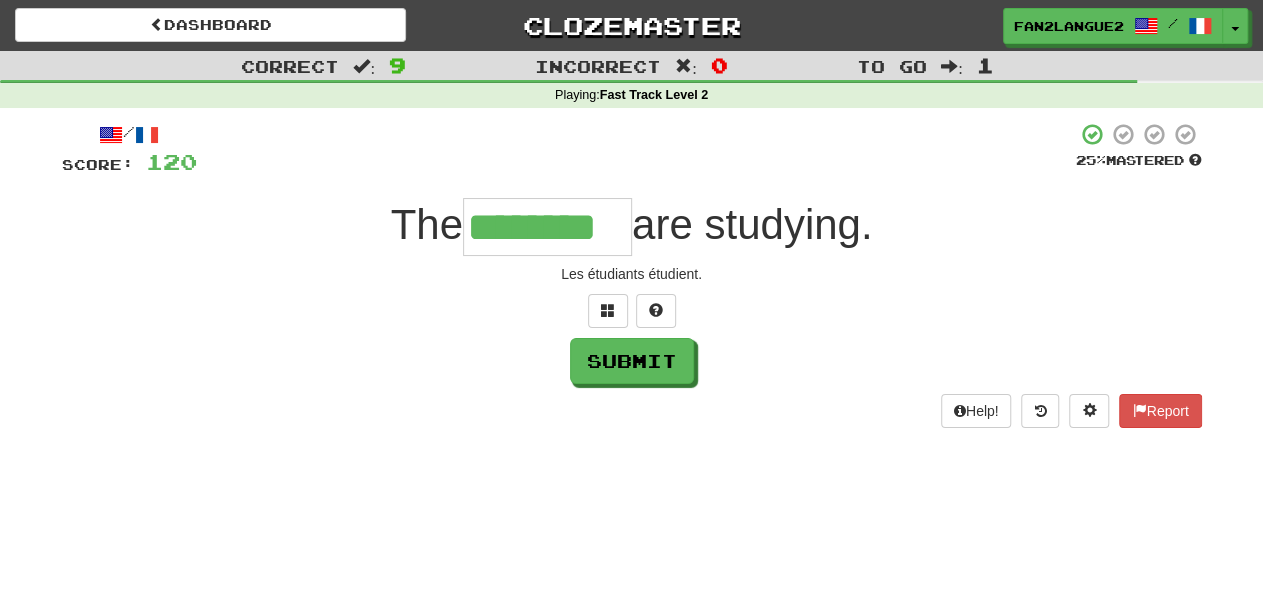 type on "********" 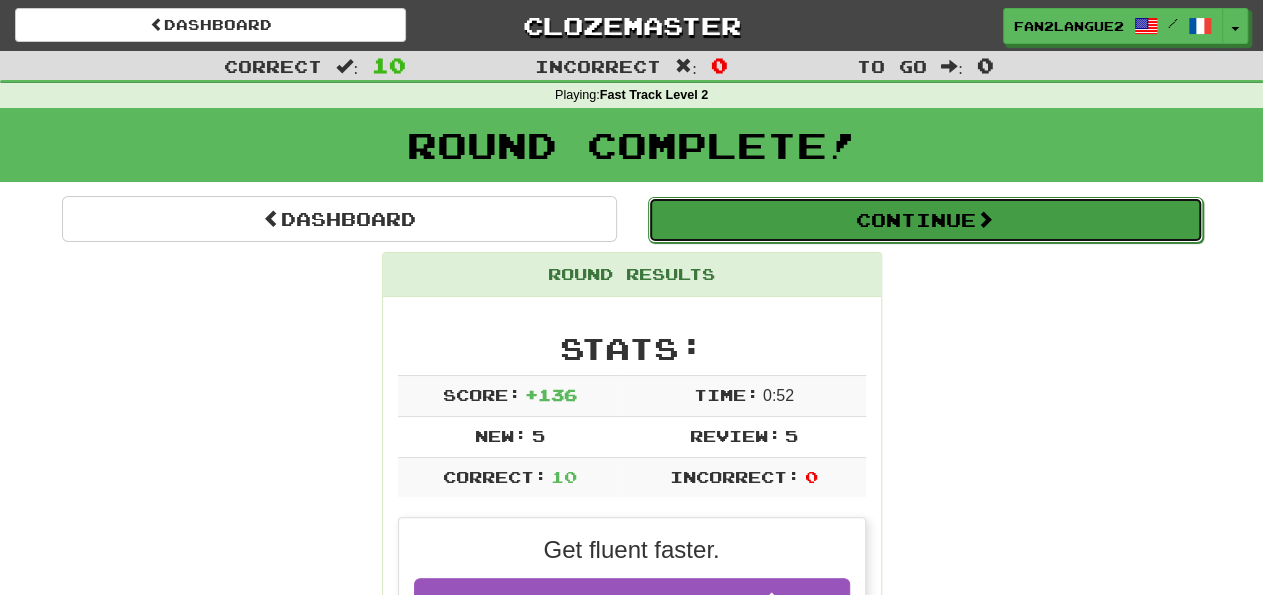 click on "Continue" at bounding box center [925, 220] 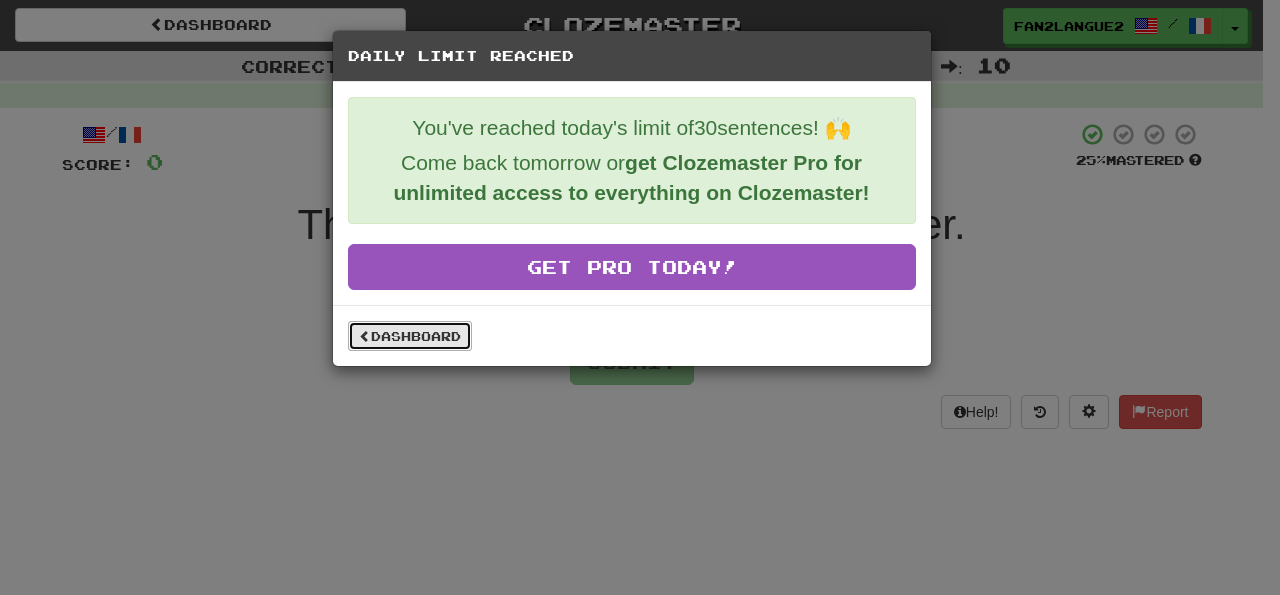 click on "Dashboard" at bounding box center [410, 336] 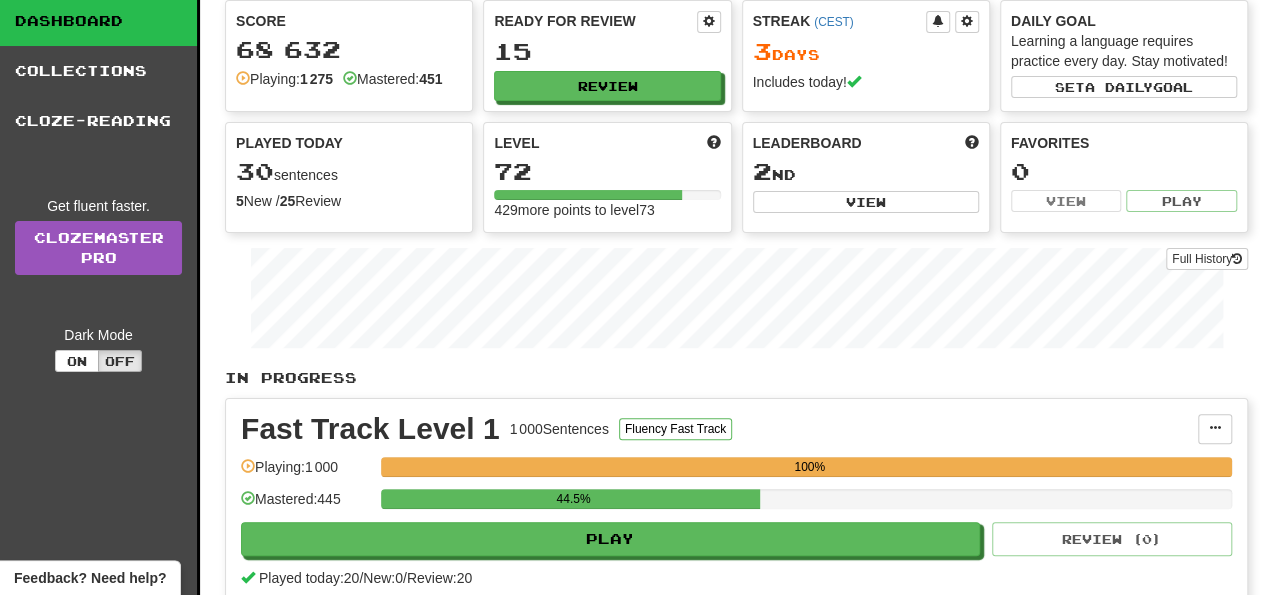 scroll, scrollTop: 0, scrollLeft: 0, axis: both 